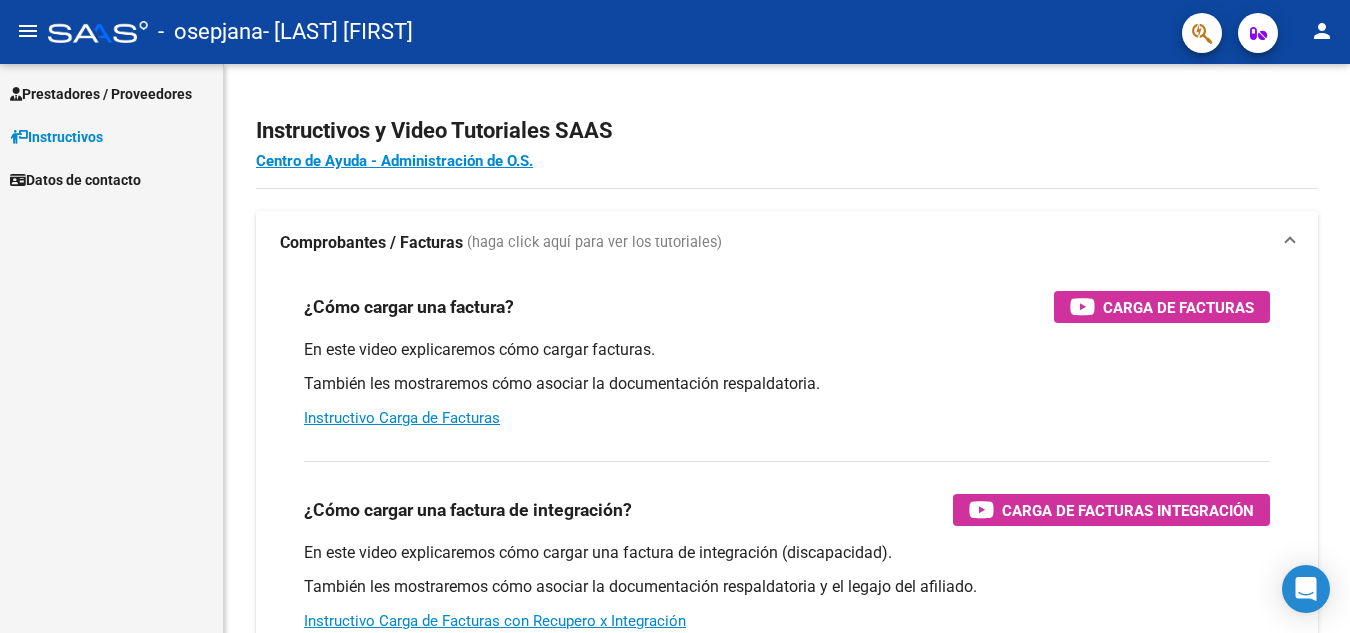 scroll, scrollTop: 0, scrollLeft: 0, axis: both 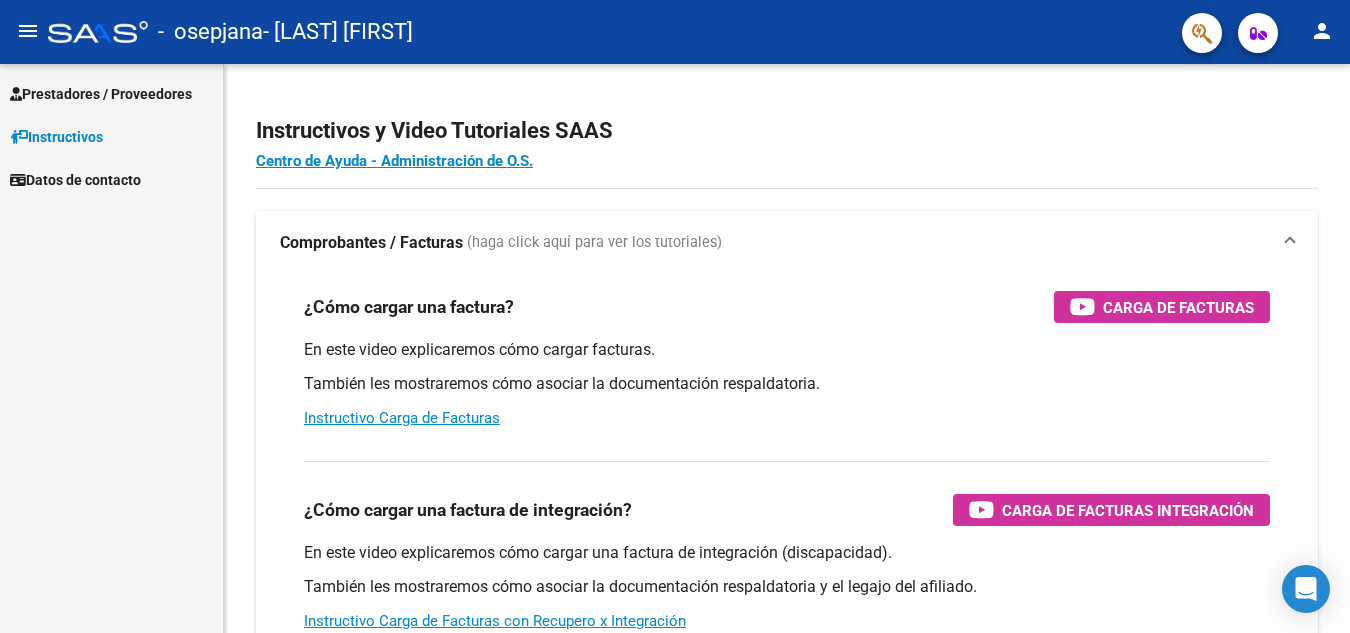 click on "Datos de contacto" at bounding box center [75, 180] 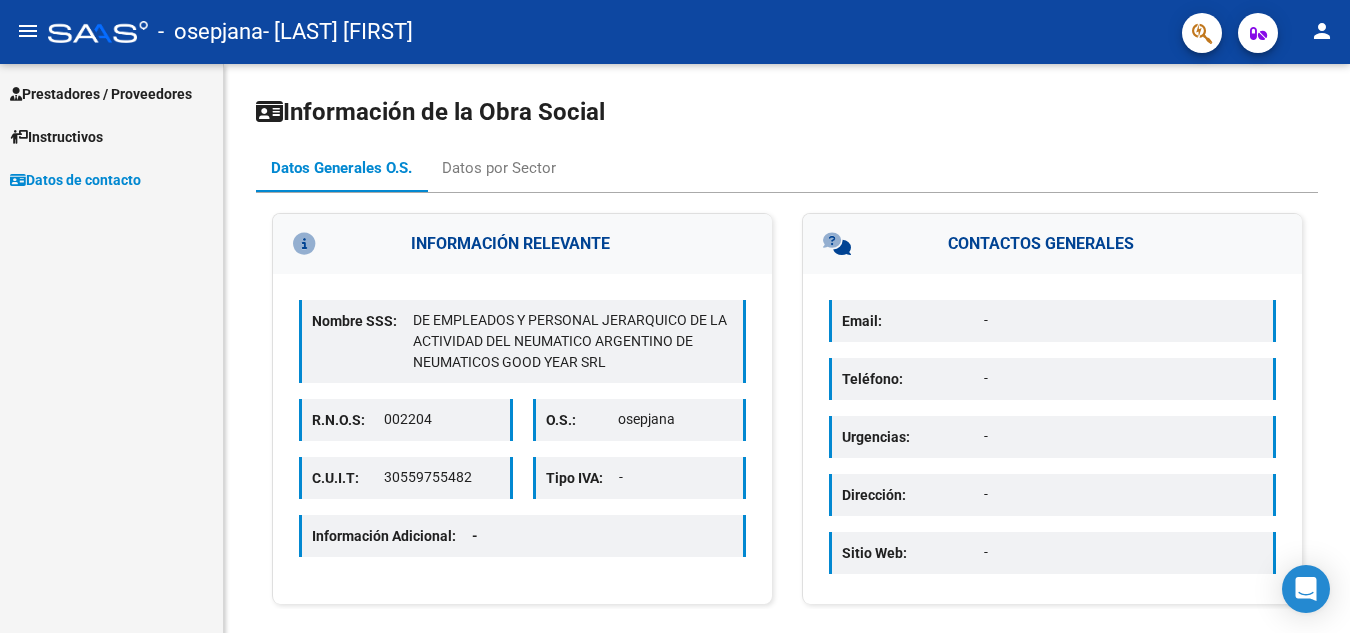 click on "Prestadores / Proveedores" at bounding box center [101, 94] 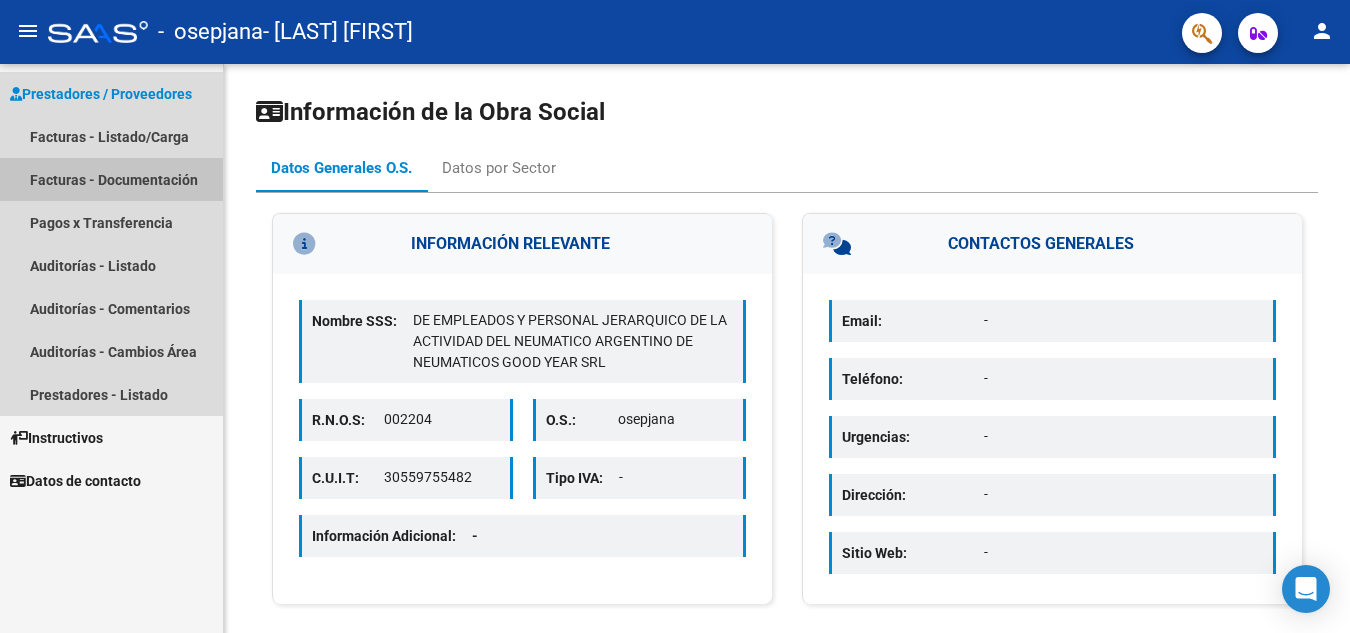 click on "Facturas - Documentación" at bounding box center [111, 179] 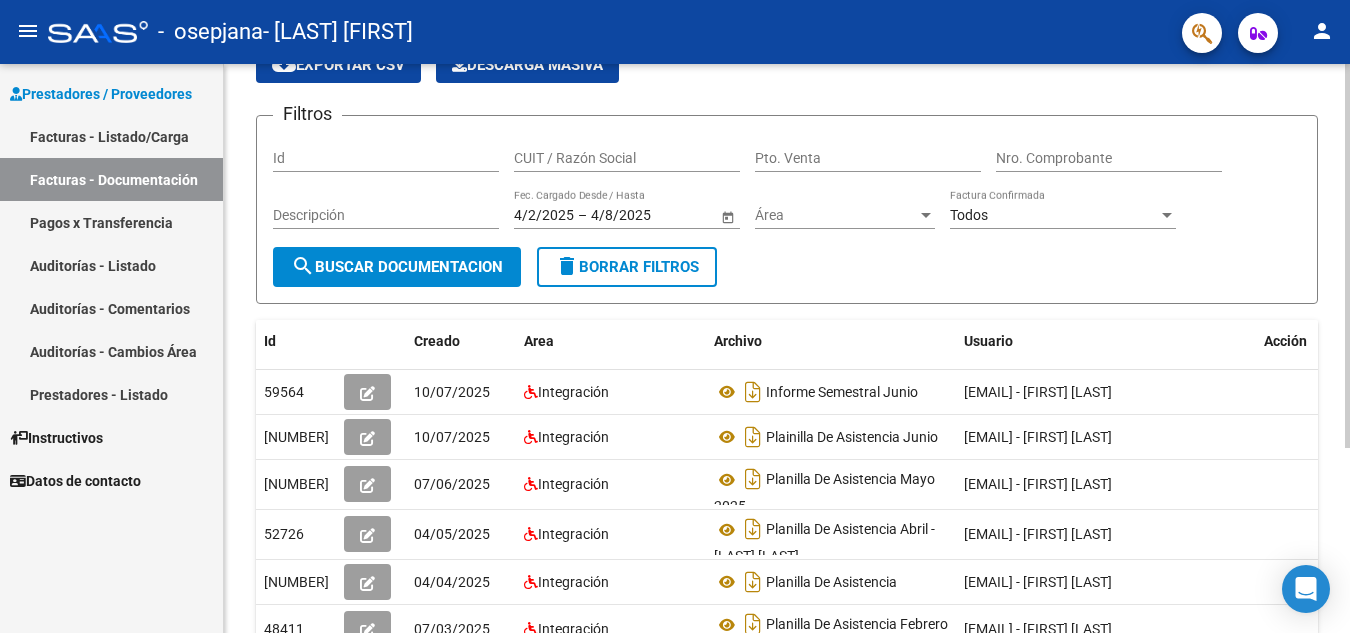 scroll, scrollTop: 200, scrollLeft: 0, axis: vertical 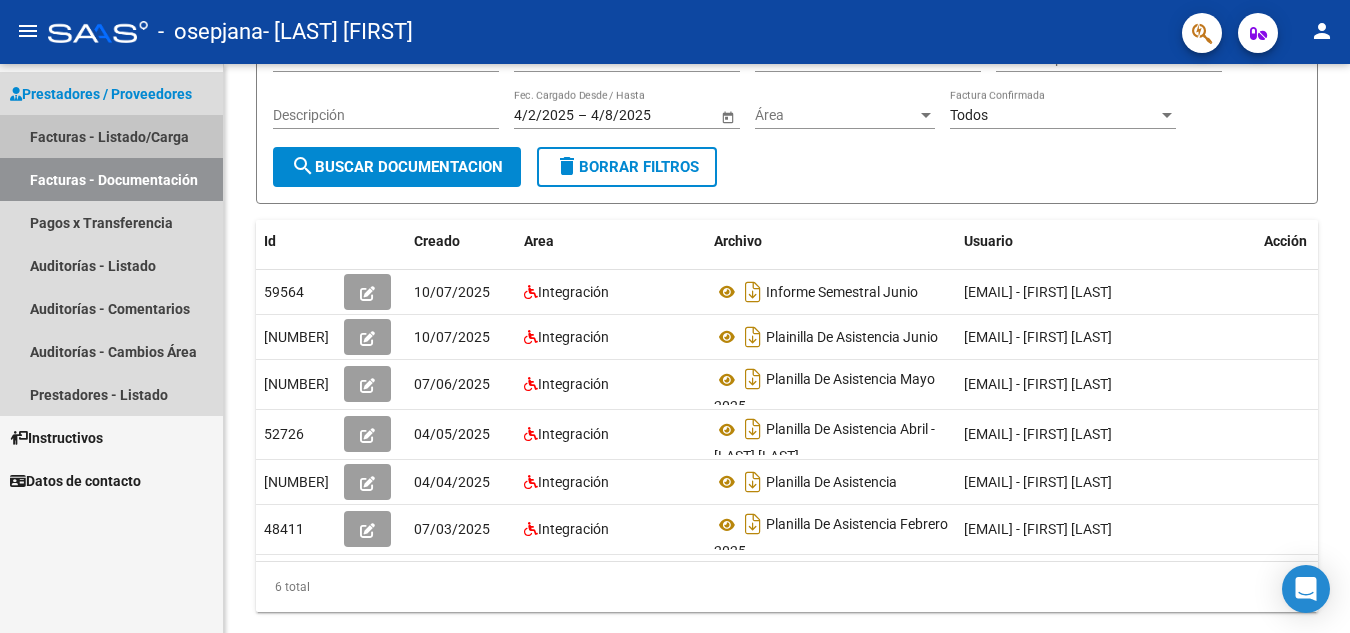 click on "Facturas - Listado/Carga" at bounding box center (111, 136) 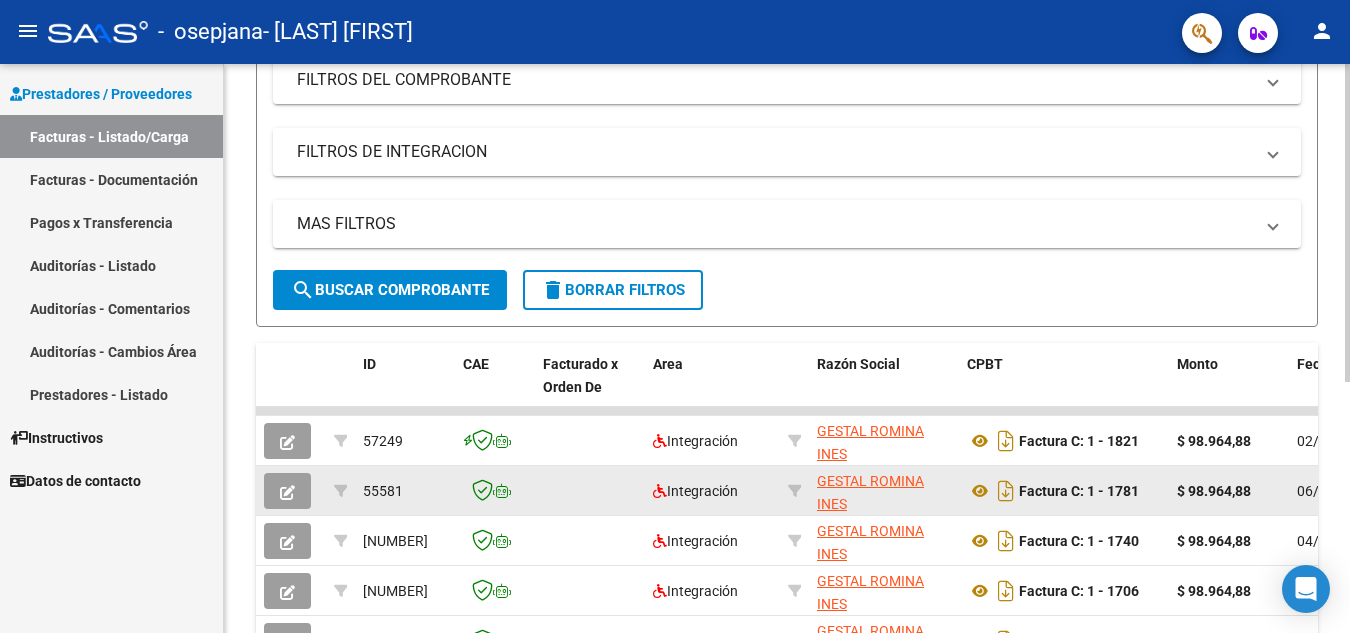scroll, scrollTop: 0, scrollLeft: 0, axis: both 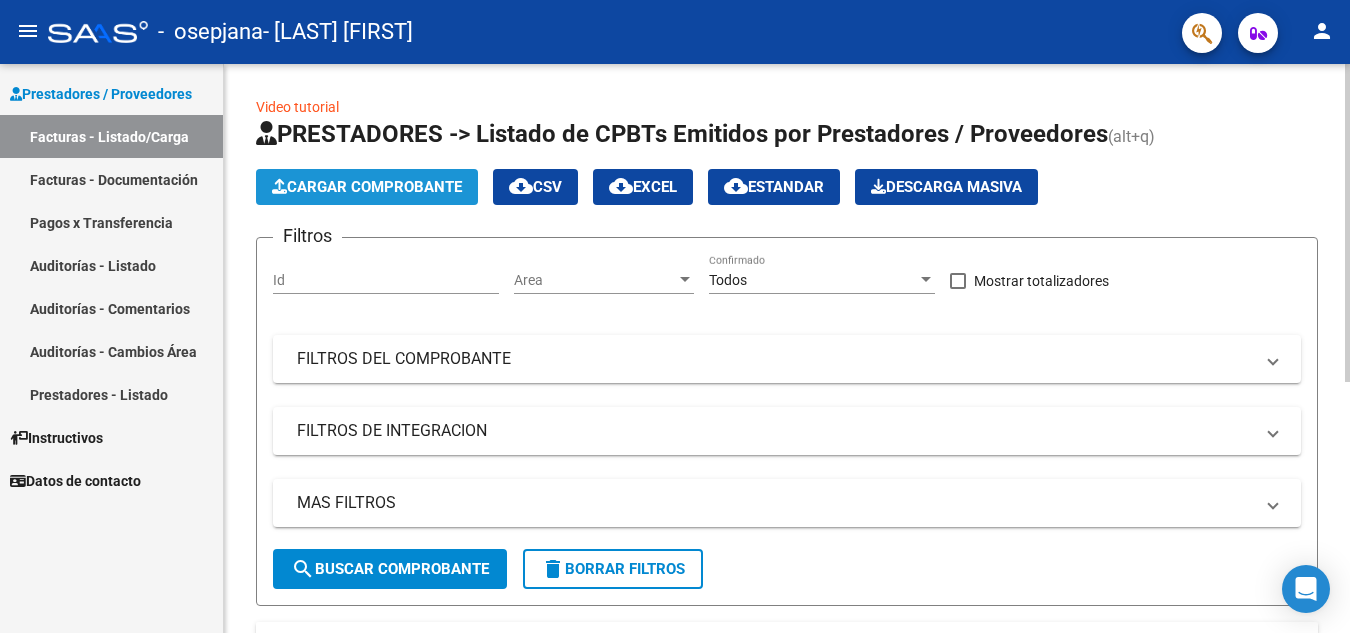 click on "Cargar Comprobante" 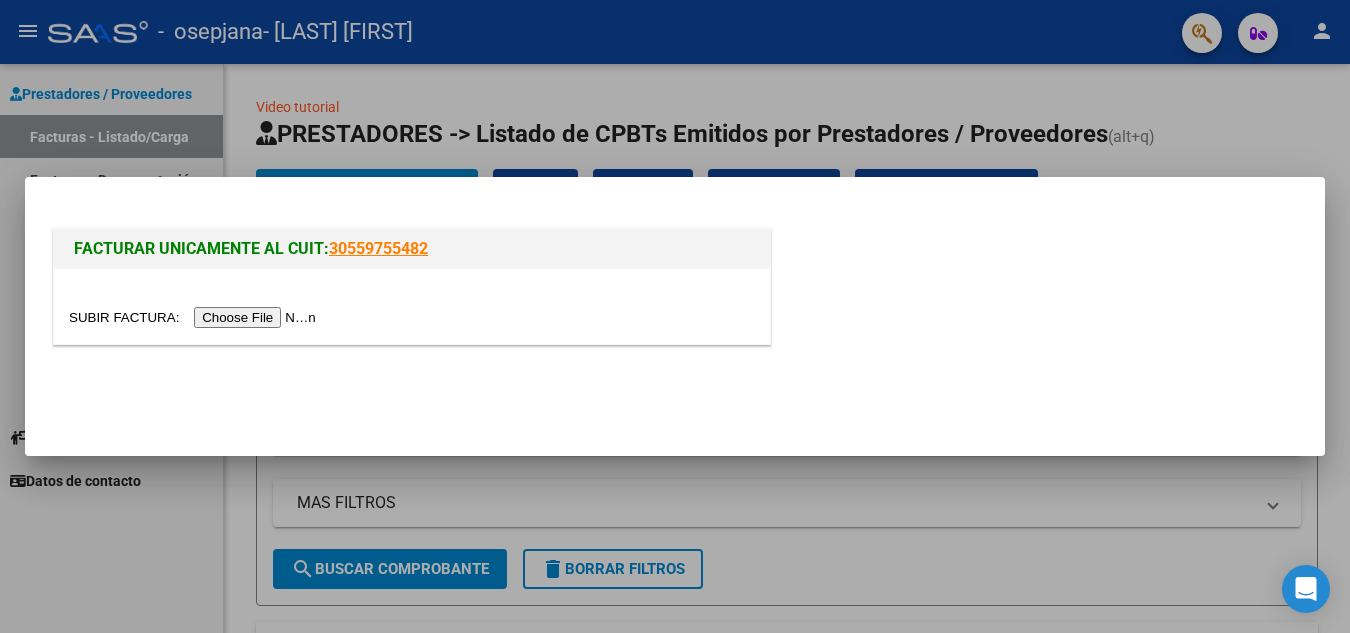 click at bounding box center [195, 317] 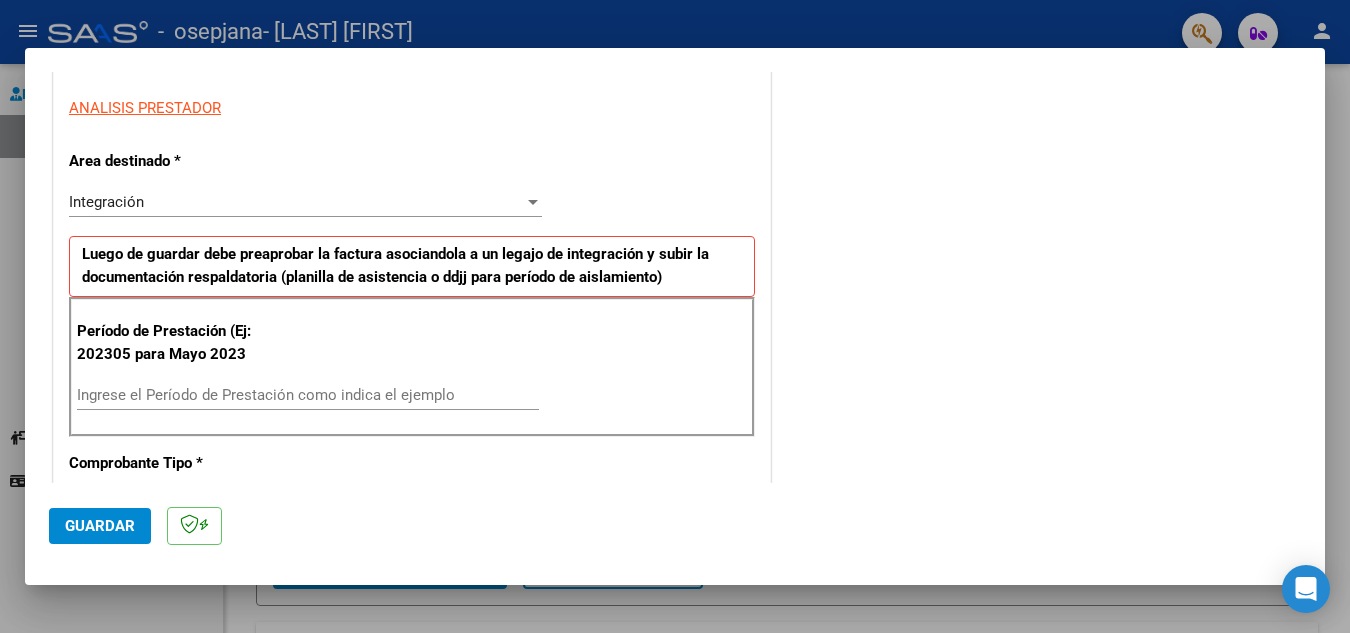 scroll, scrollTop: 400, scrollLeft: 0, axis: vertical 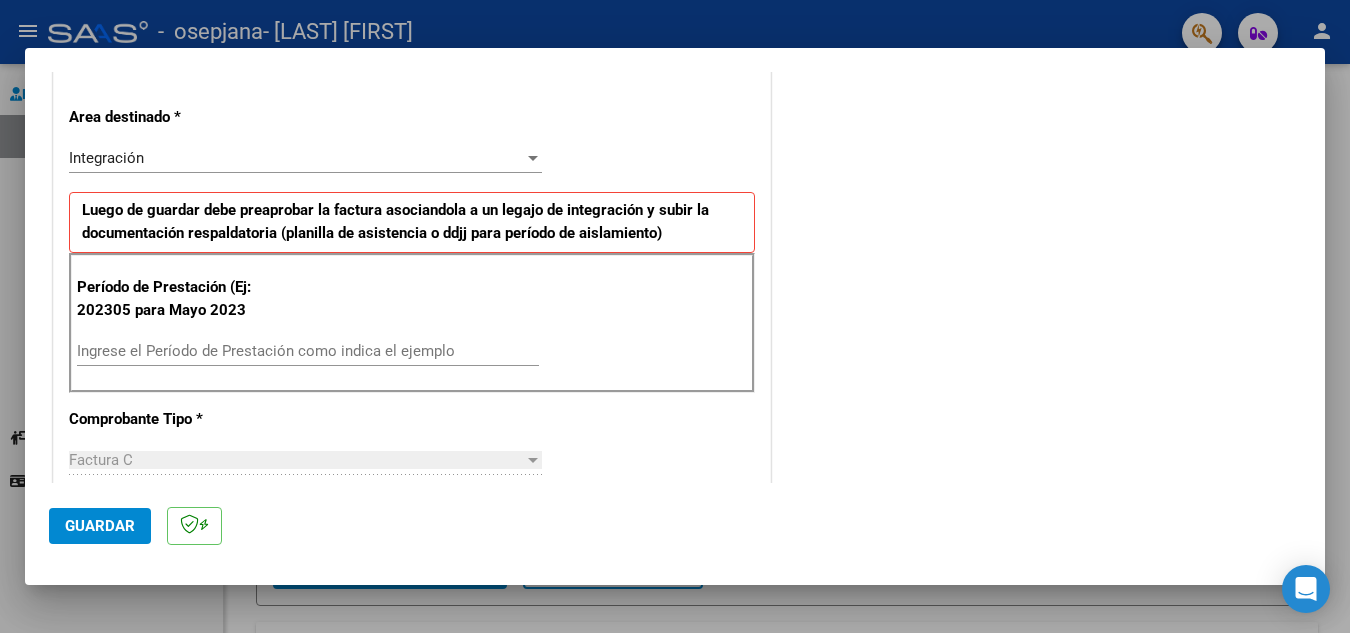 click on "Ingrese el Período de Prestación como indica el ejemplo" at bounding box center [308, 351] 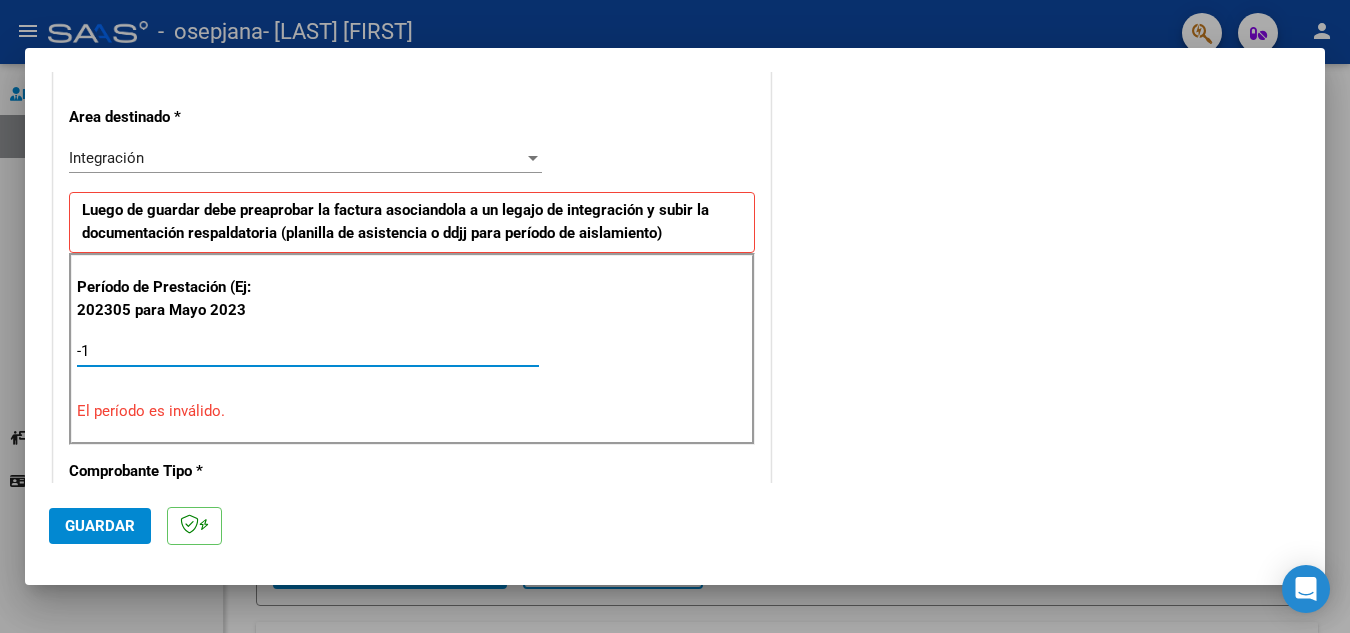 type on "-2" 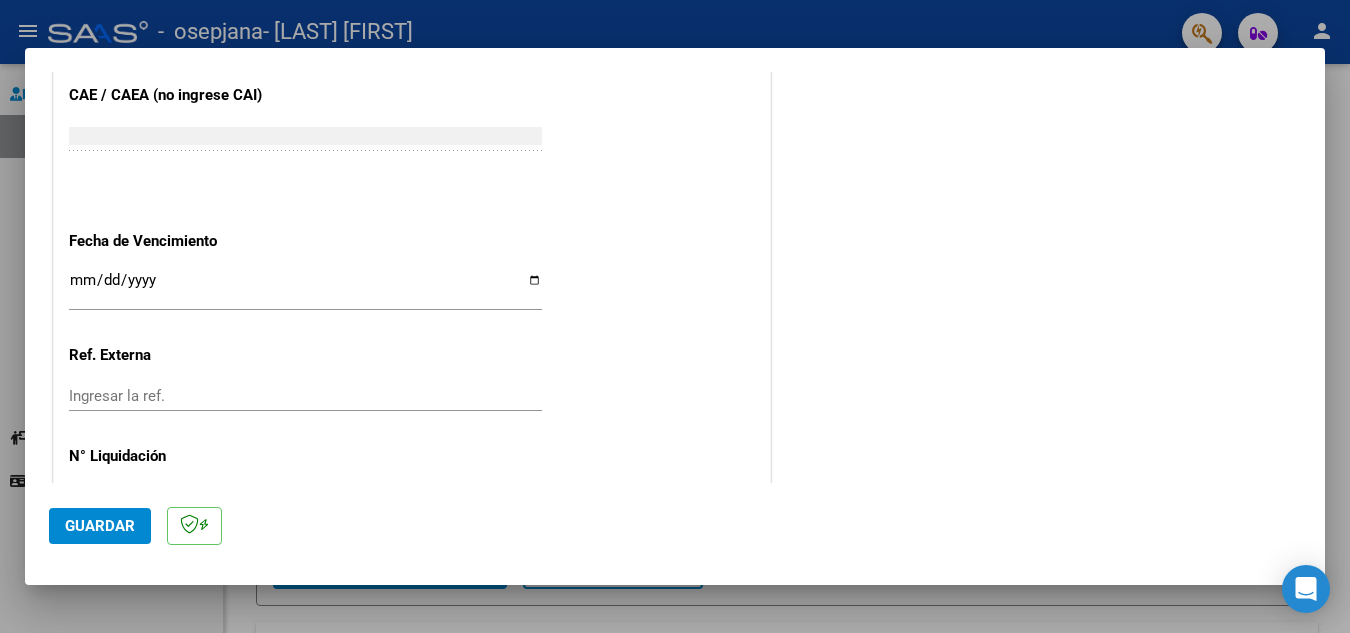 scroll, scrollTop: 1200, scrollLeft: 0, axis: vertical 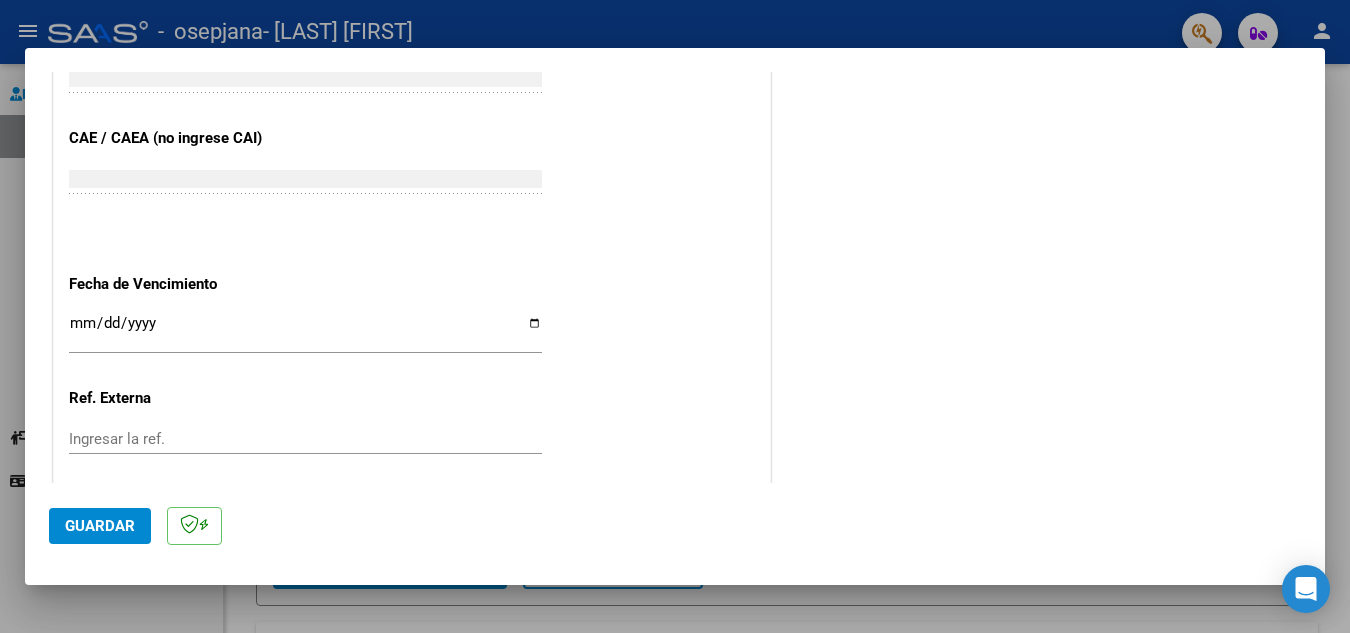 type on "202507" 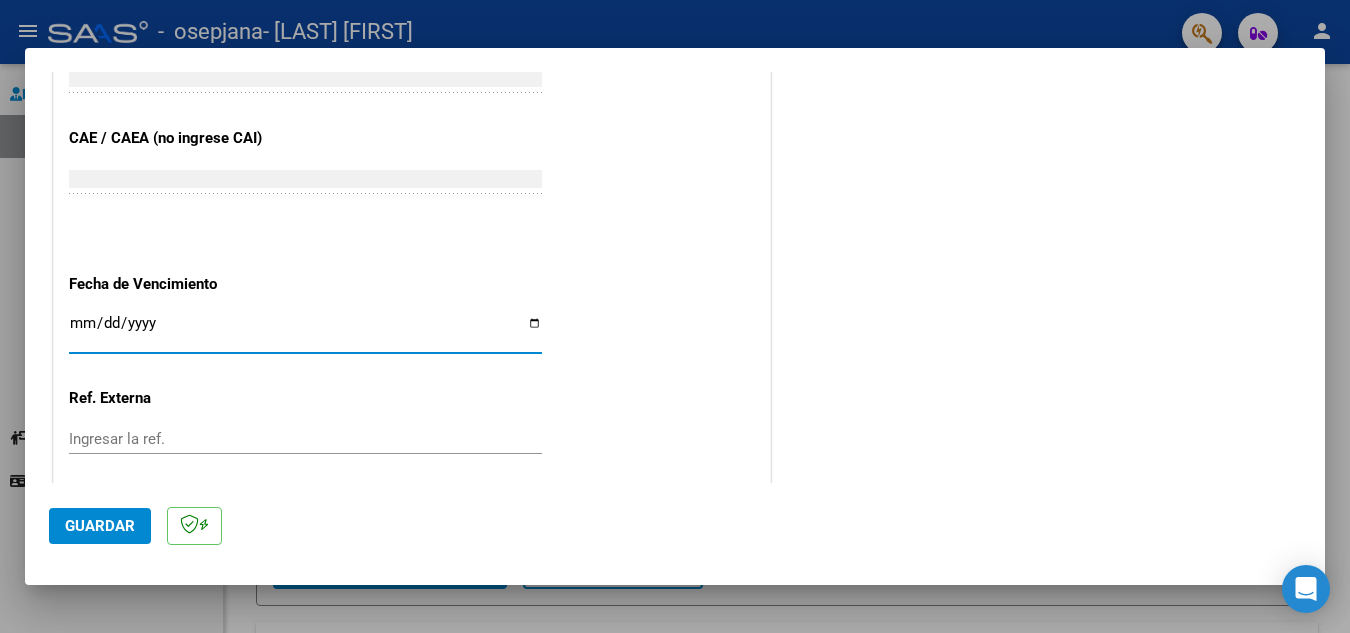 click on "Ingresar la fecha" at bounding box center [305, 331] 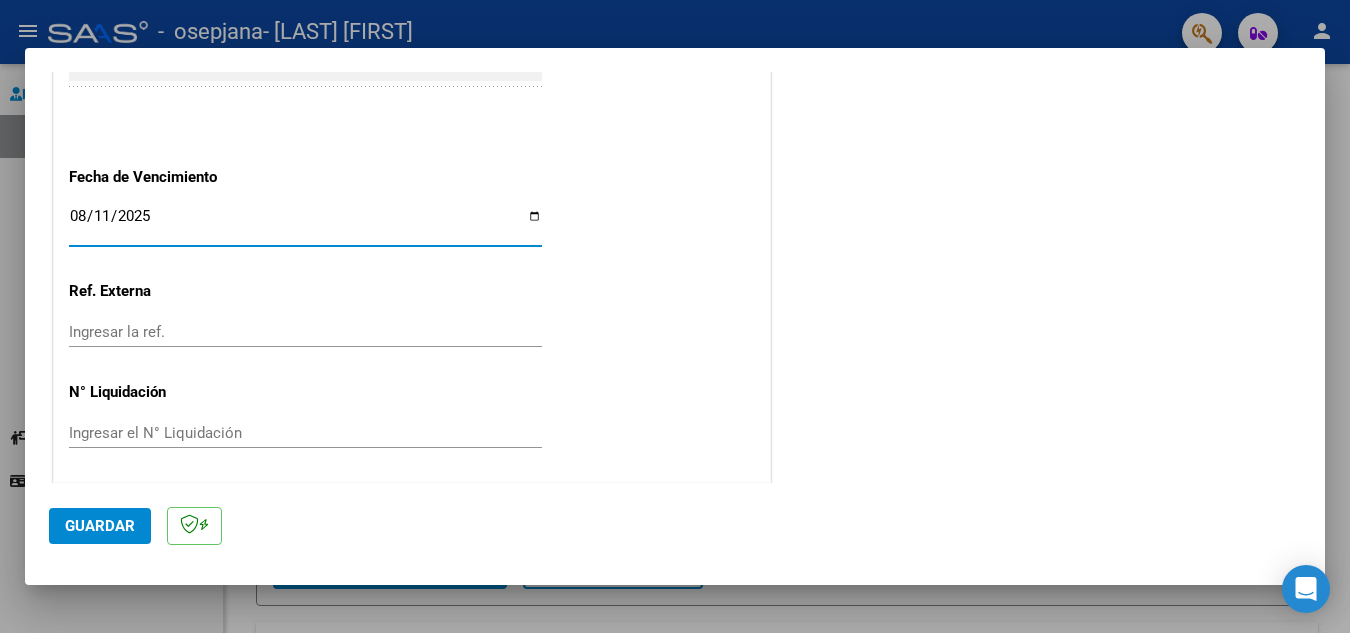 scroll, scrollTop: 1311, scrollLeft: 0, axis: vertical 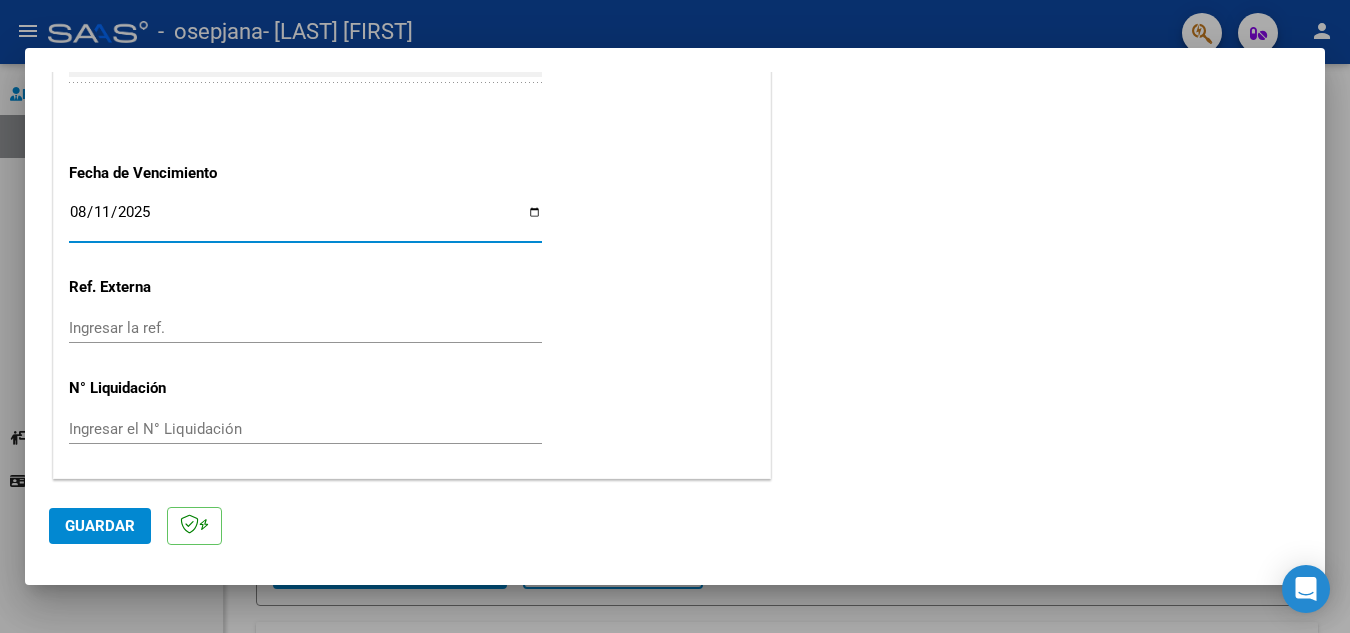 click on "Guardar" 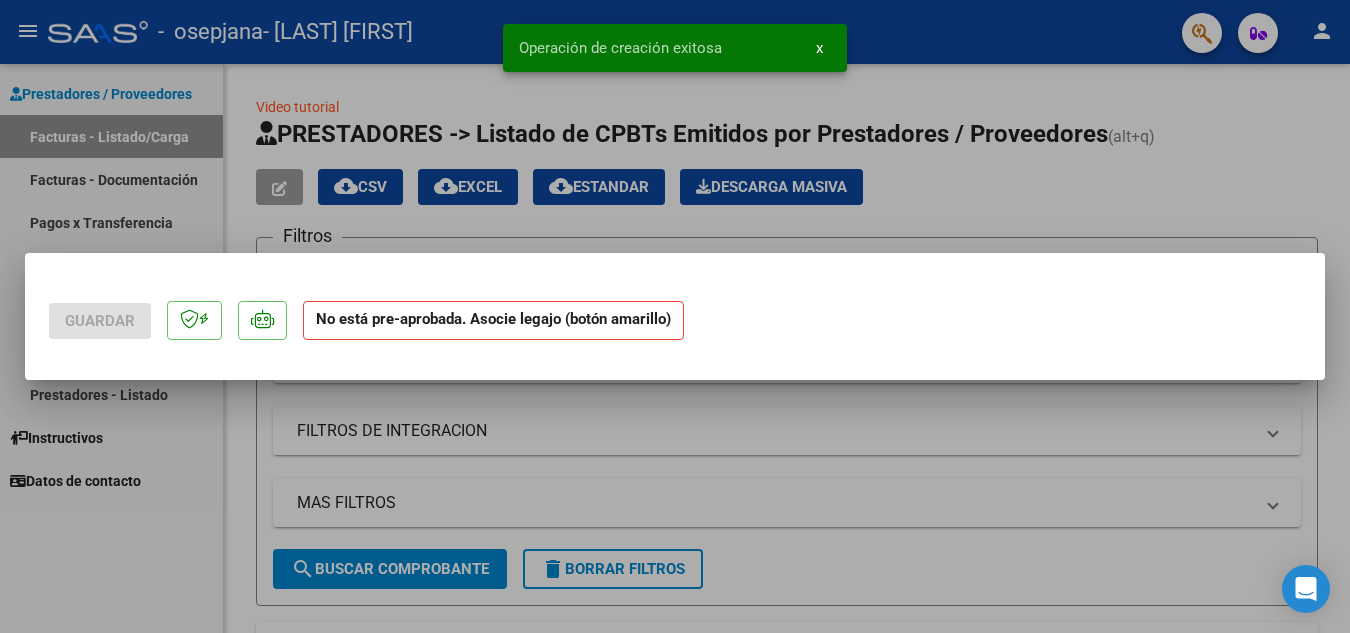 scroll, scrollTop: 0, scrollLeft: 0, axis: both 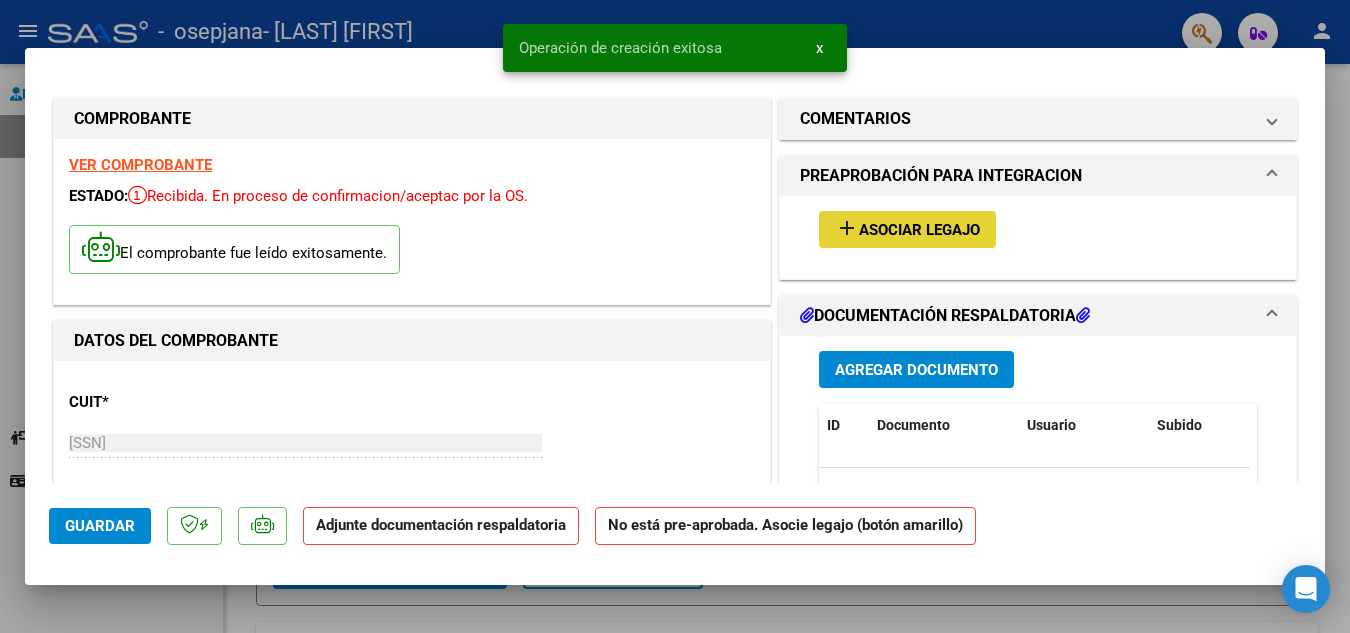 click on "Asociar Legajo" at bounding box center [919, 230] 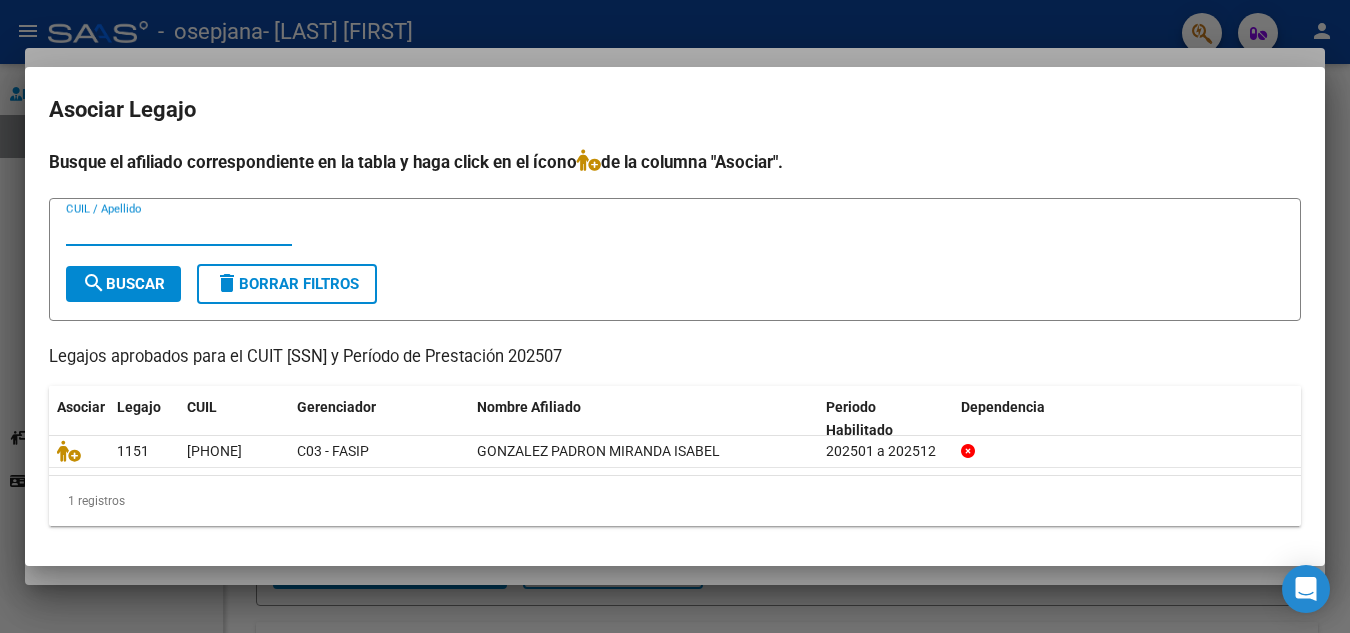 click on "CUIL / Apellido" at bounding box center [179, 230] 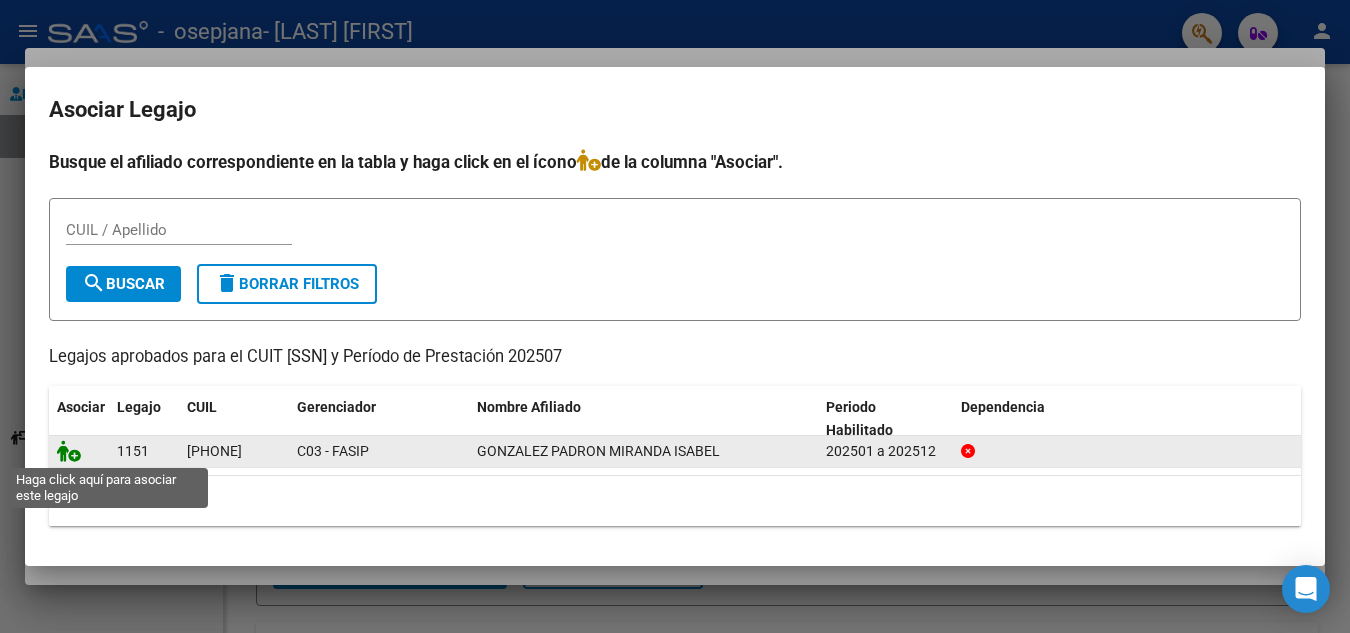 click 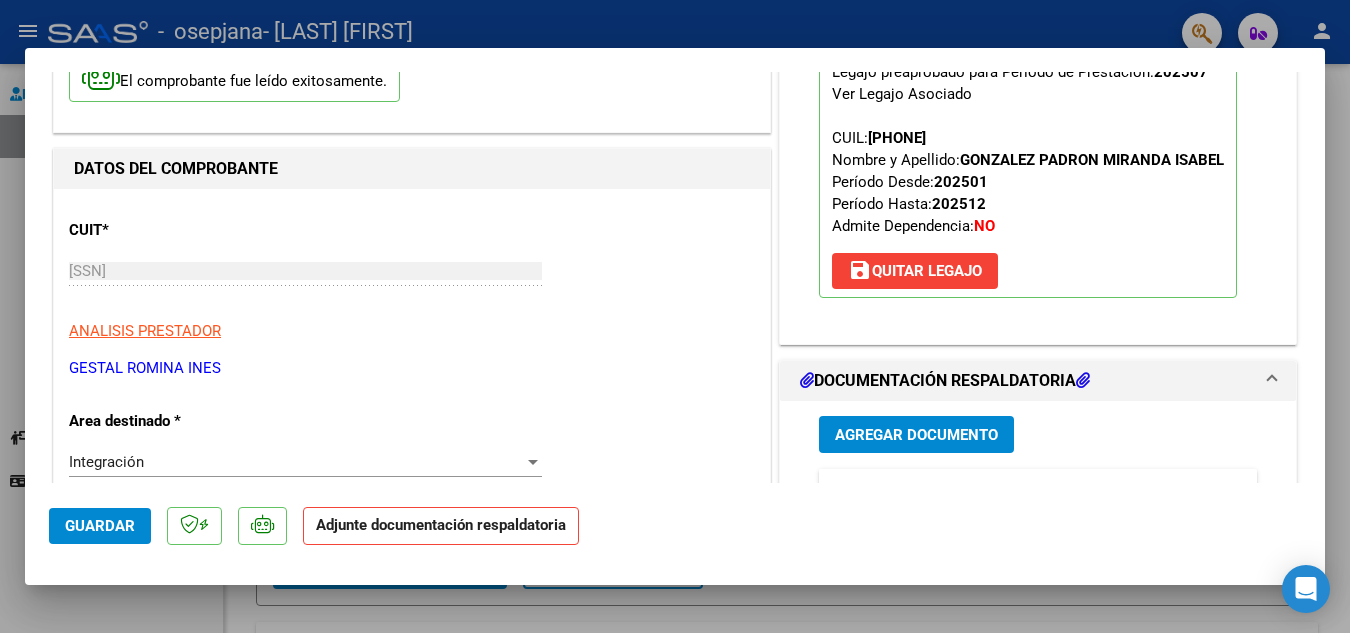 scroll, scrollTop: 200, scrollLeft: 0, axis: vertical 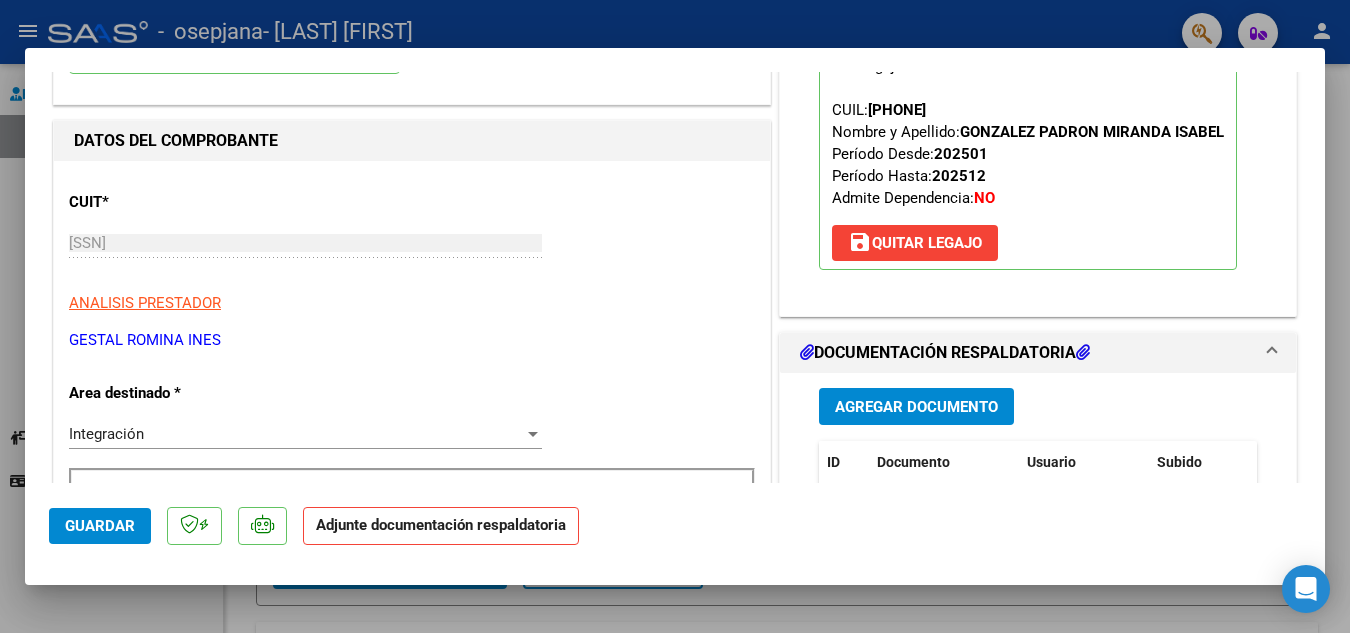 click on "Agregar Documento" at bounding box center (916, 407) 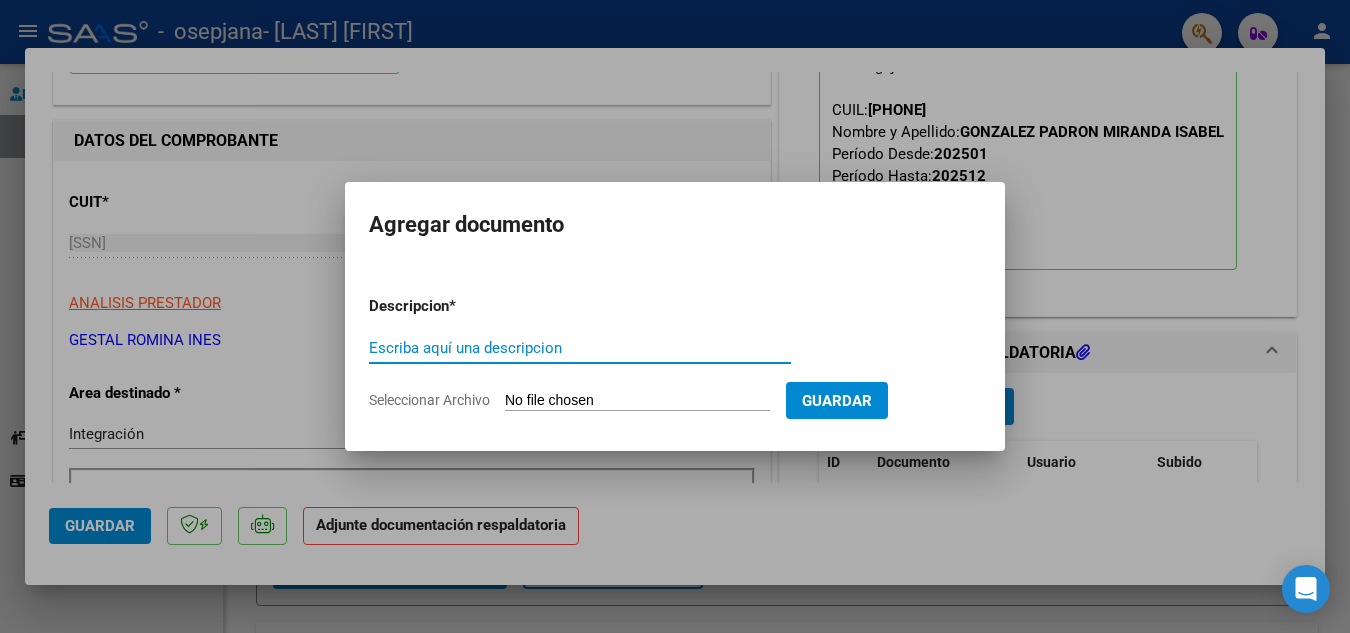 click on "Escriba aquí una descripcion" at bounding box center [580, 348] 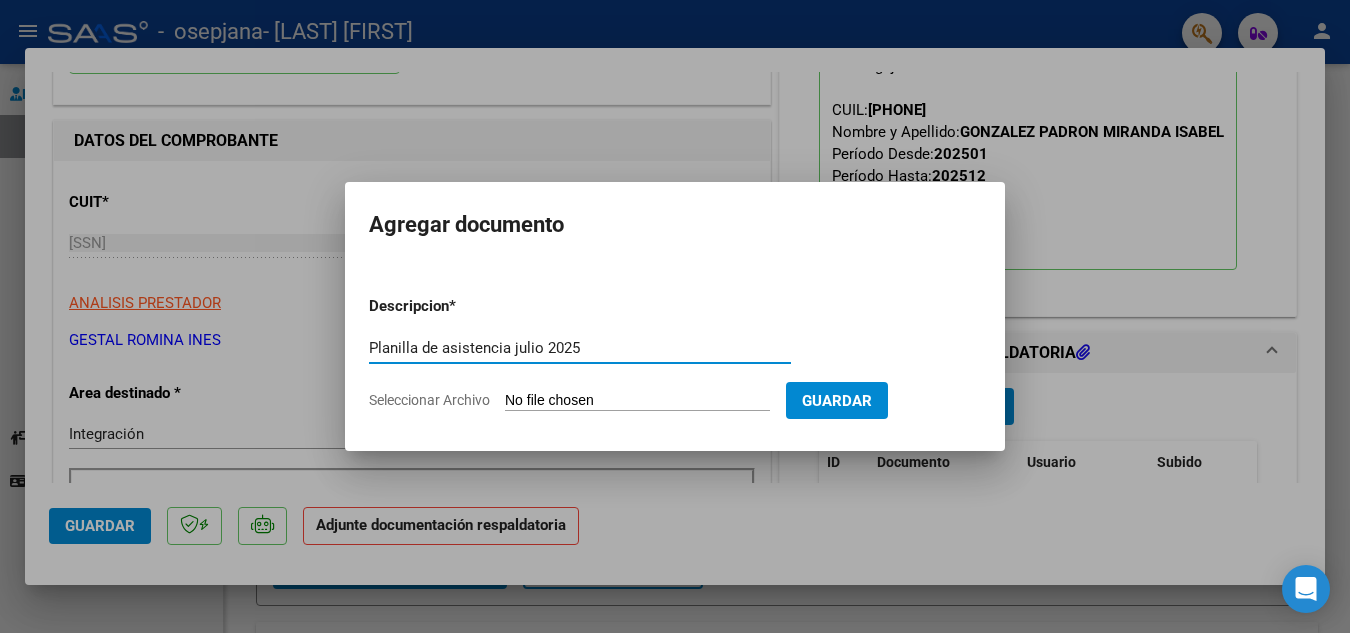 type on "Planilla de asistencia julio 2025" 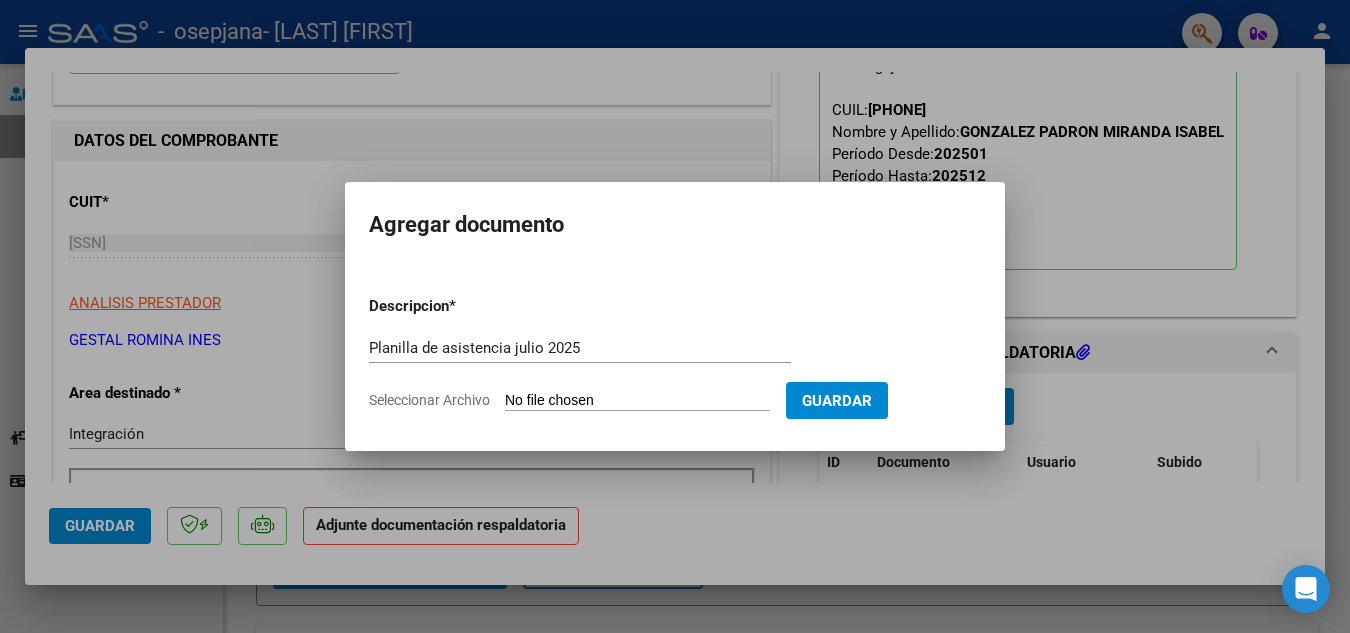 click on "Seleccionar Archivo" at bounding box center (637, 401) 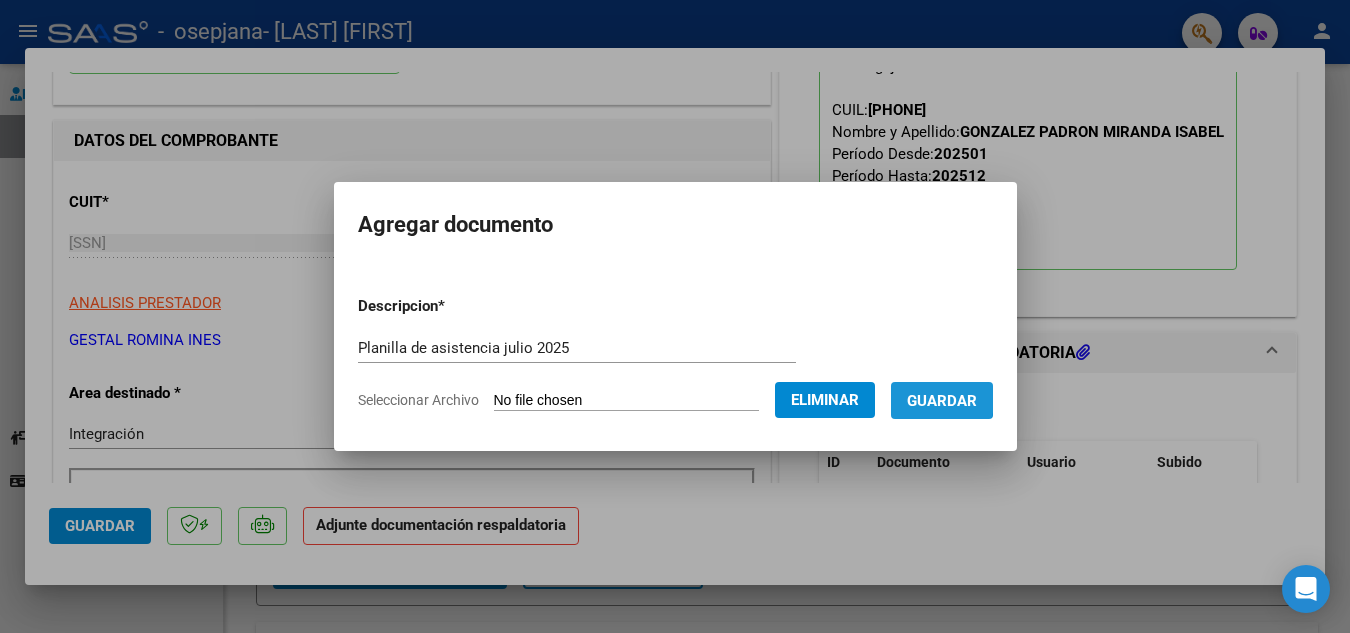 click on "Guardar" at bounding box center [942, 401] 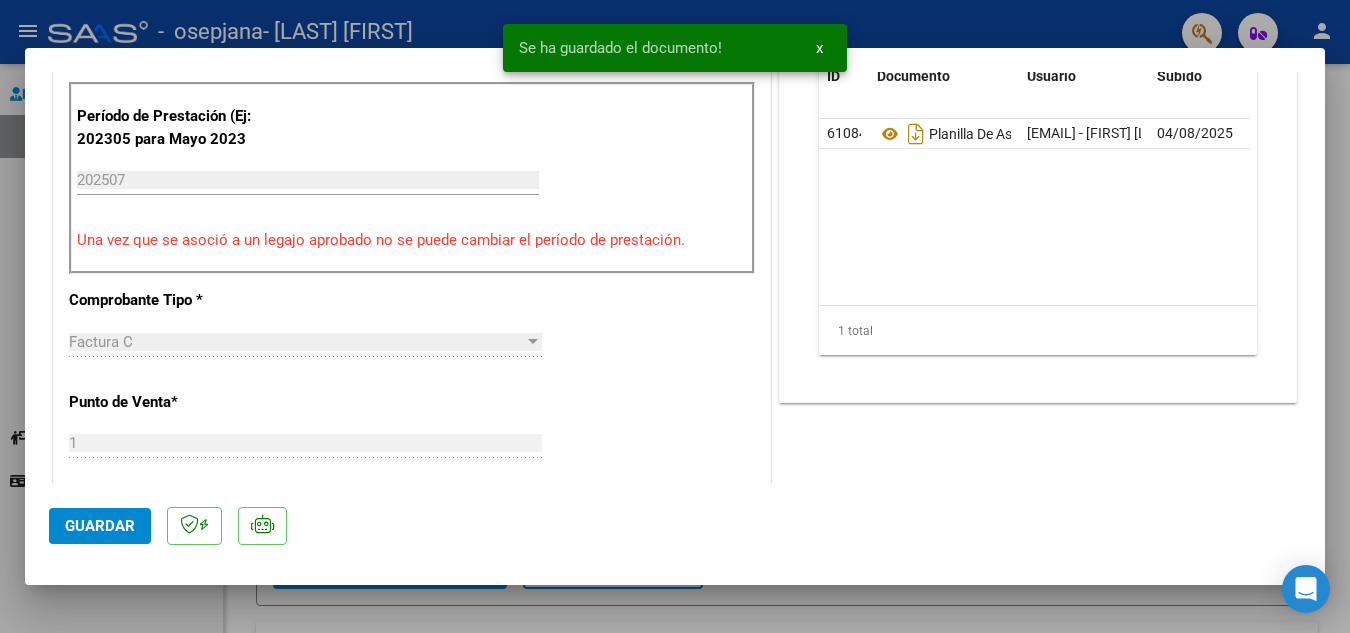scroll, scrollTop: 500, scrollLeft: 0, axis: vertical 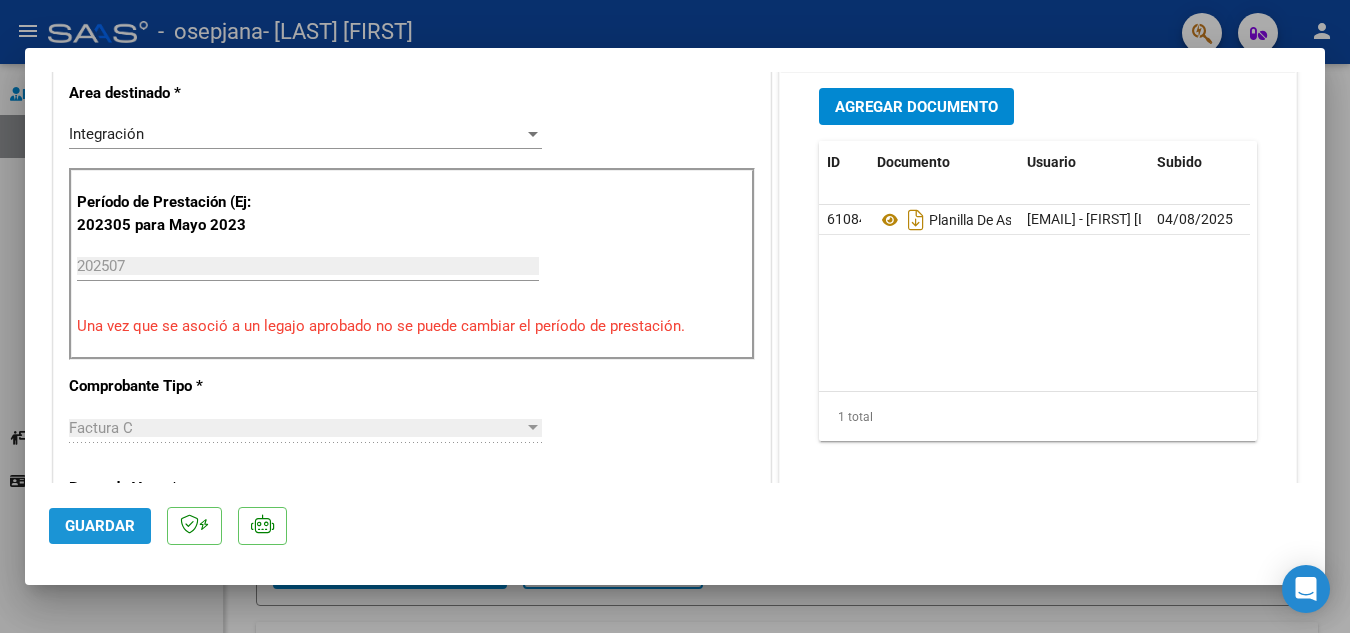 click on "Guardar" 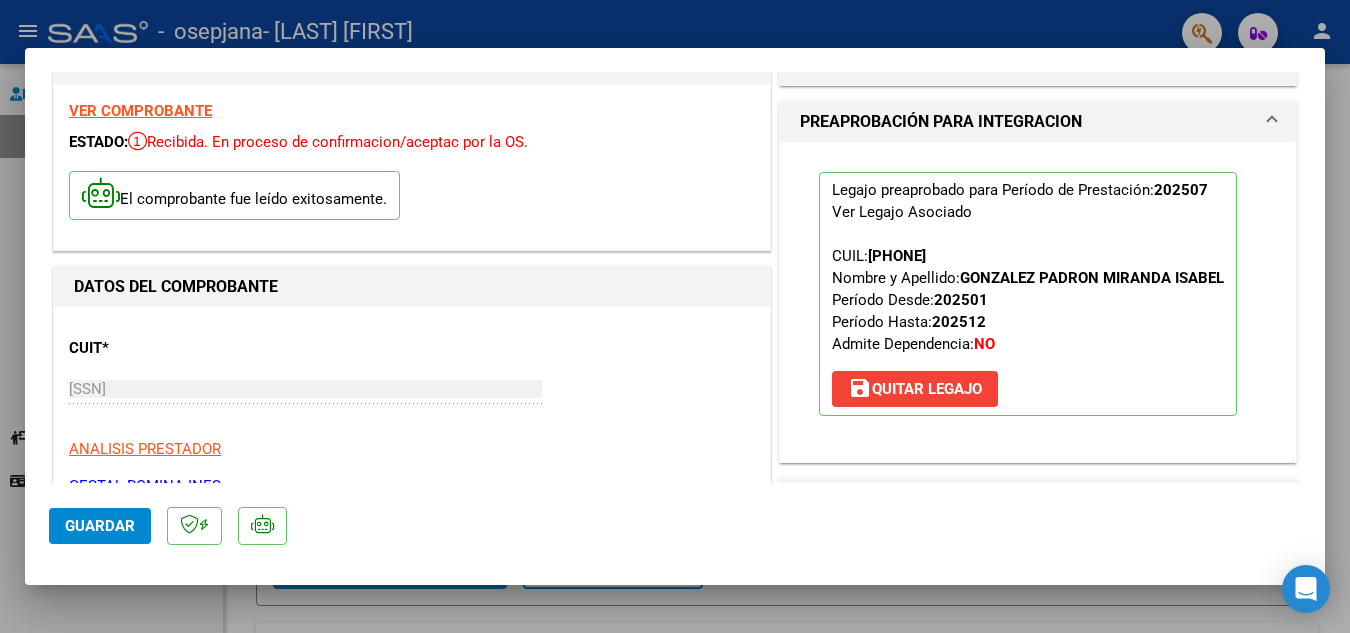 scroll, scrollTop: 0, scrollLeft: 0, axis: both 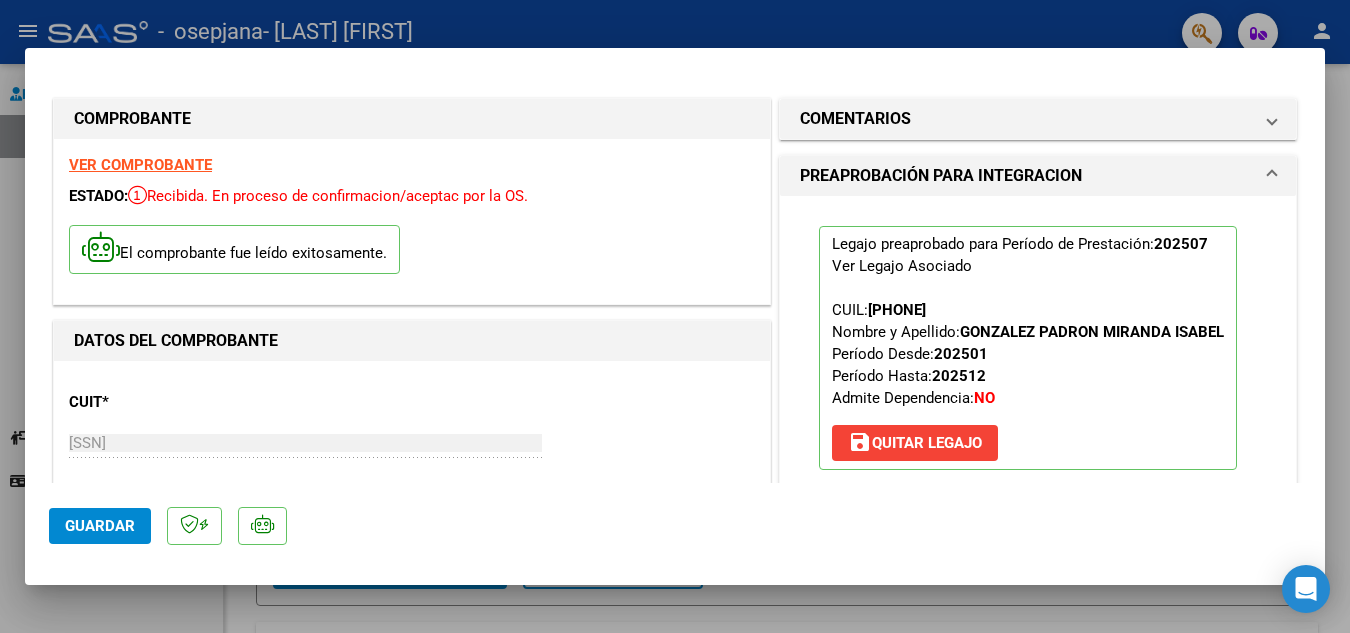 click at bounding box center (675, 316) 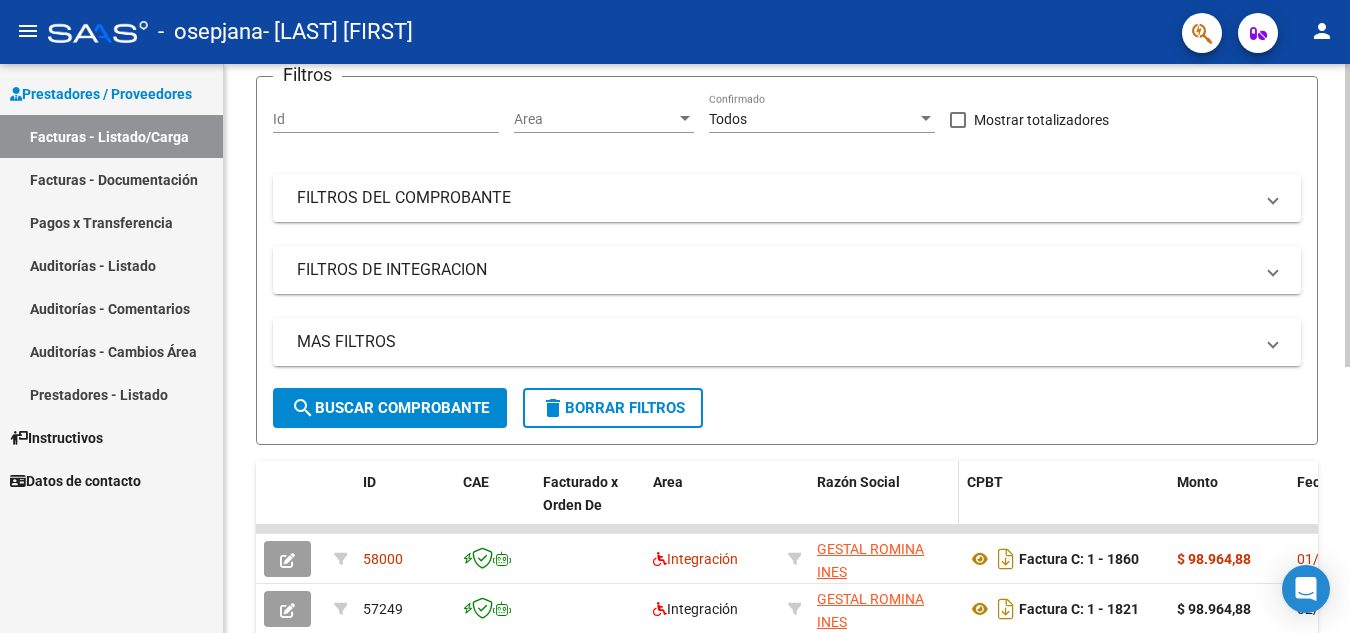 scroll, scrollTop: 300, scrollLeft: 0, axis: vertical 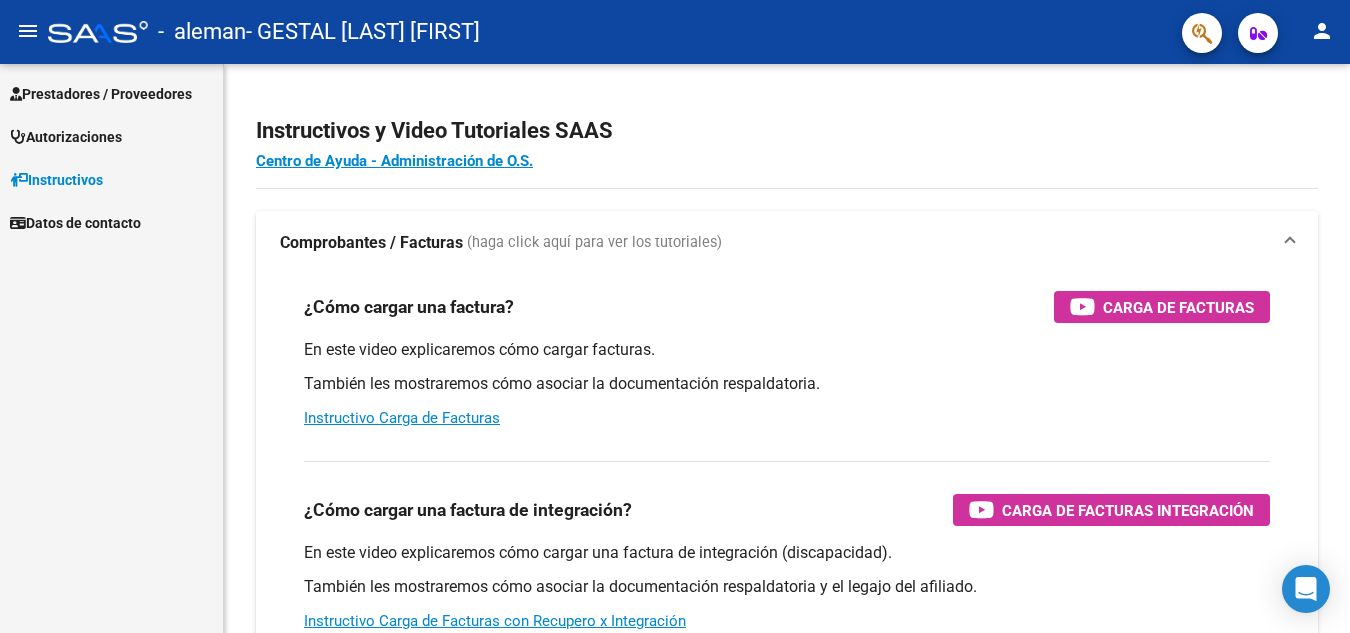 click on "Prestadores / Proveedores" at bounding box center [101, 94] 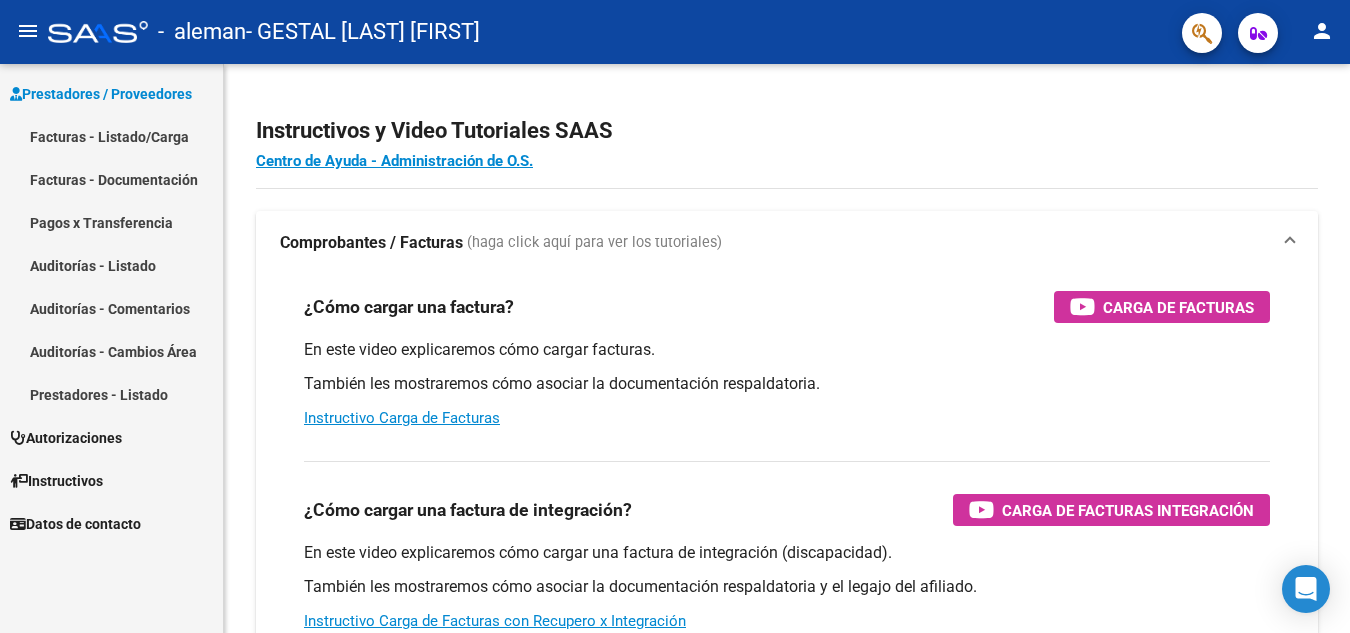 click on "Facturas - Listado/Carga" at bounding box center (111, 136) 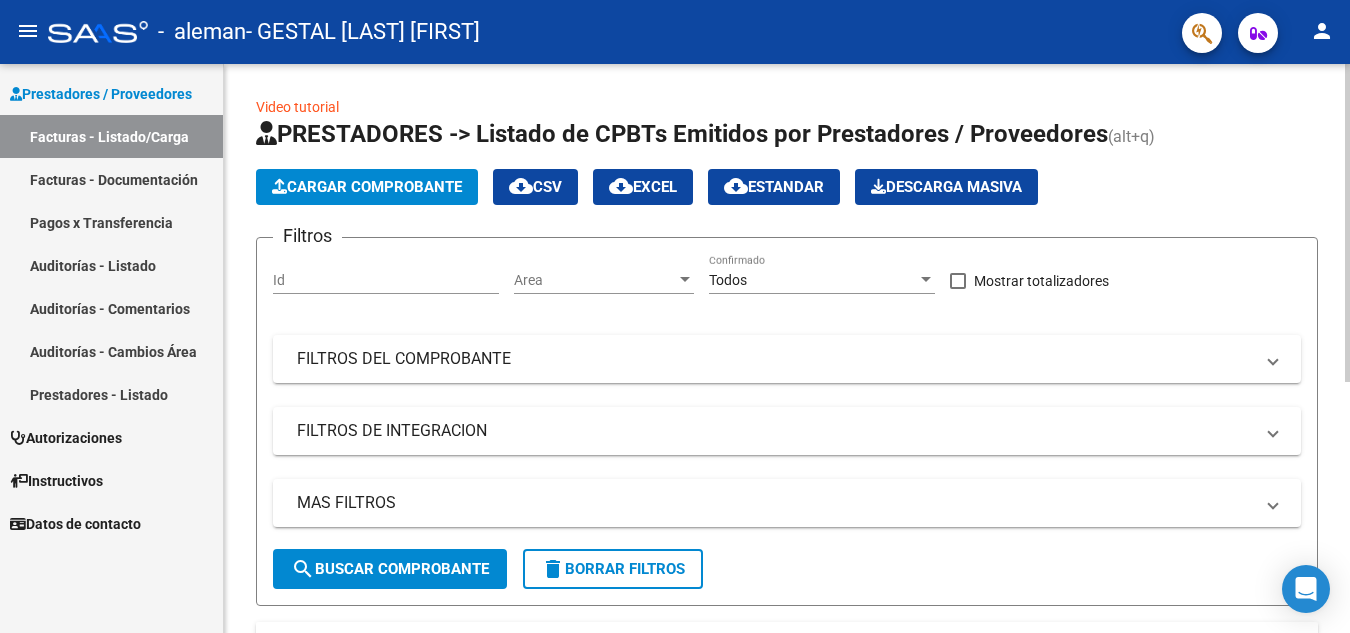 click on "Cargar Comprobante" 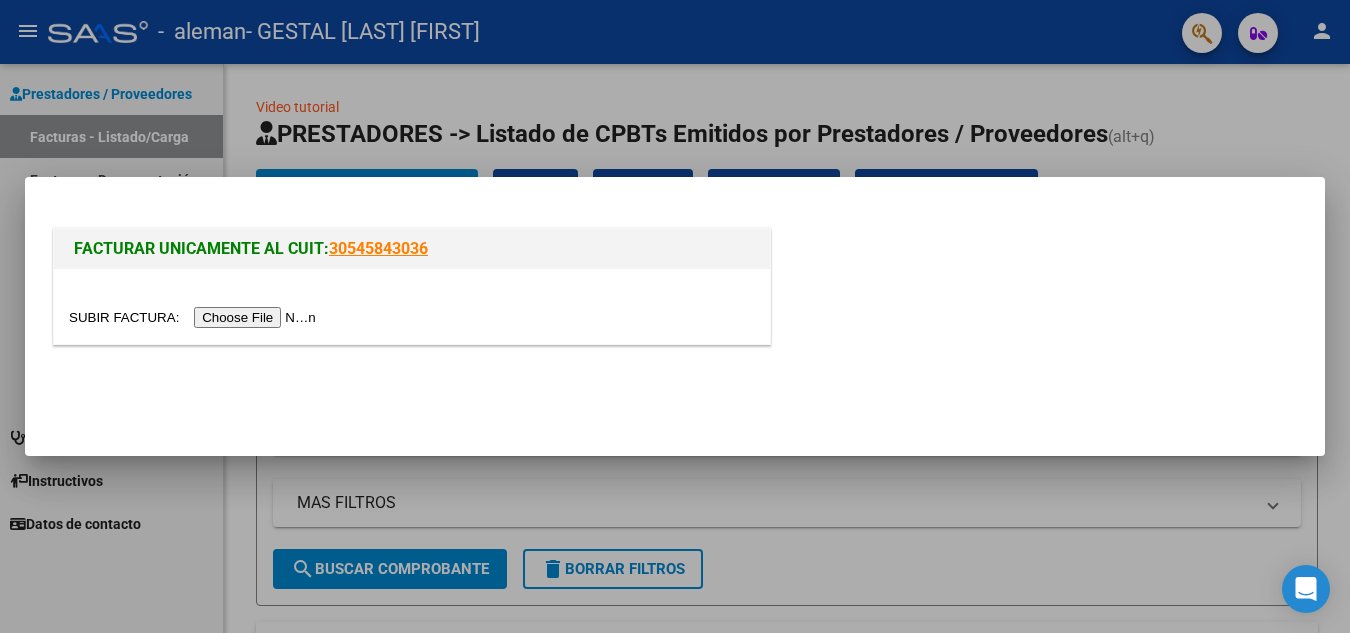 click at bounding box center [195, 317] 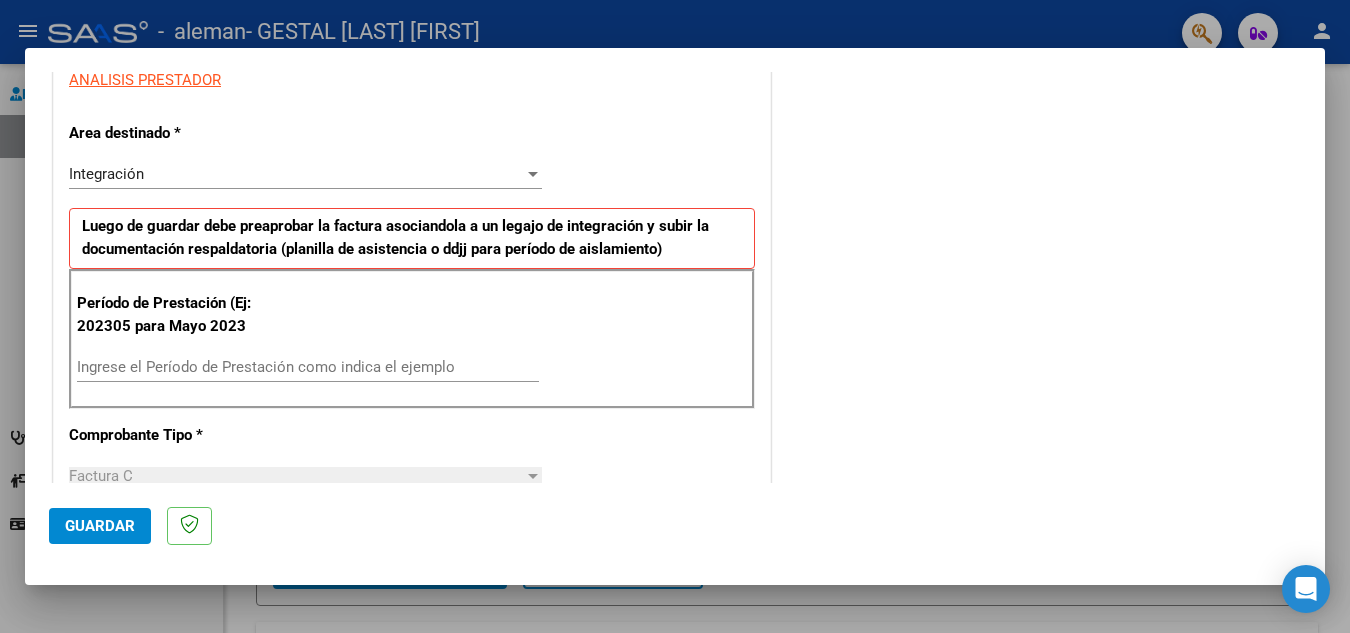 scroll, scrollTop: 400, scrollLeft: 0, axis: vertical 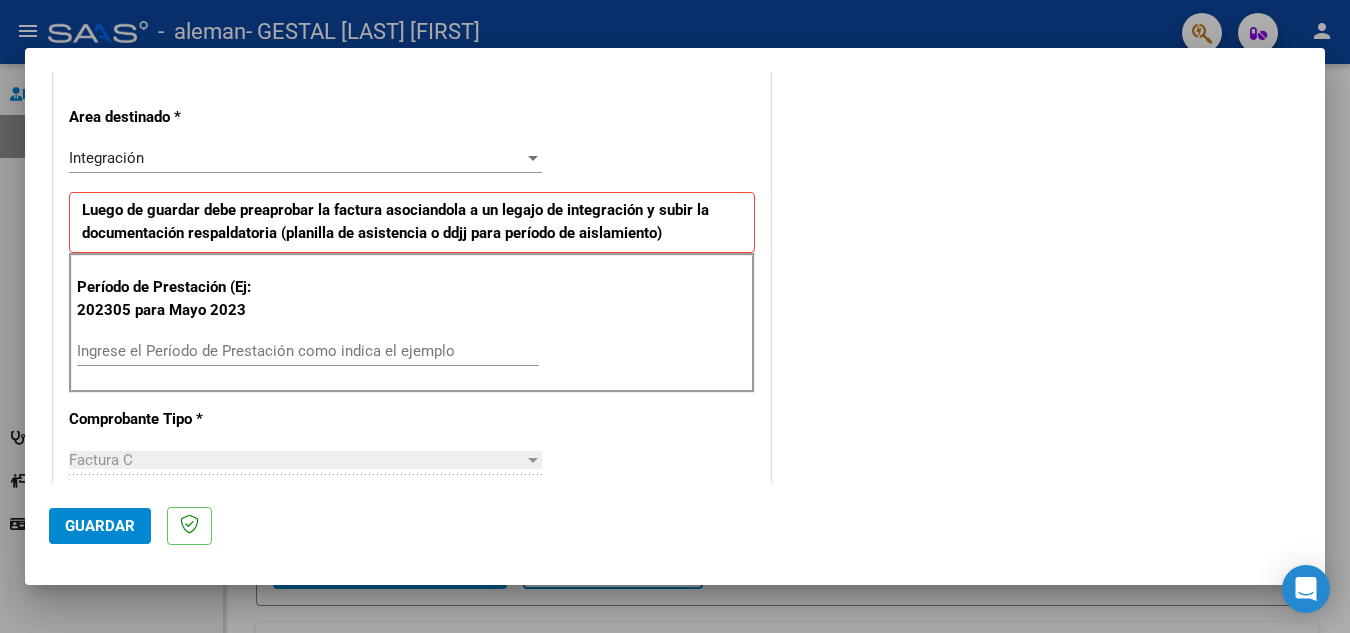 click on "Ingrese el Período de Prestación como indica el ejemplo" at bounding box center [308, 351] 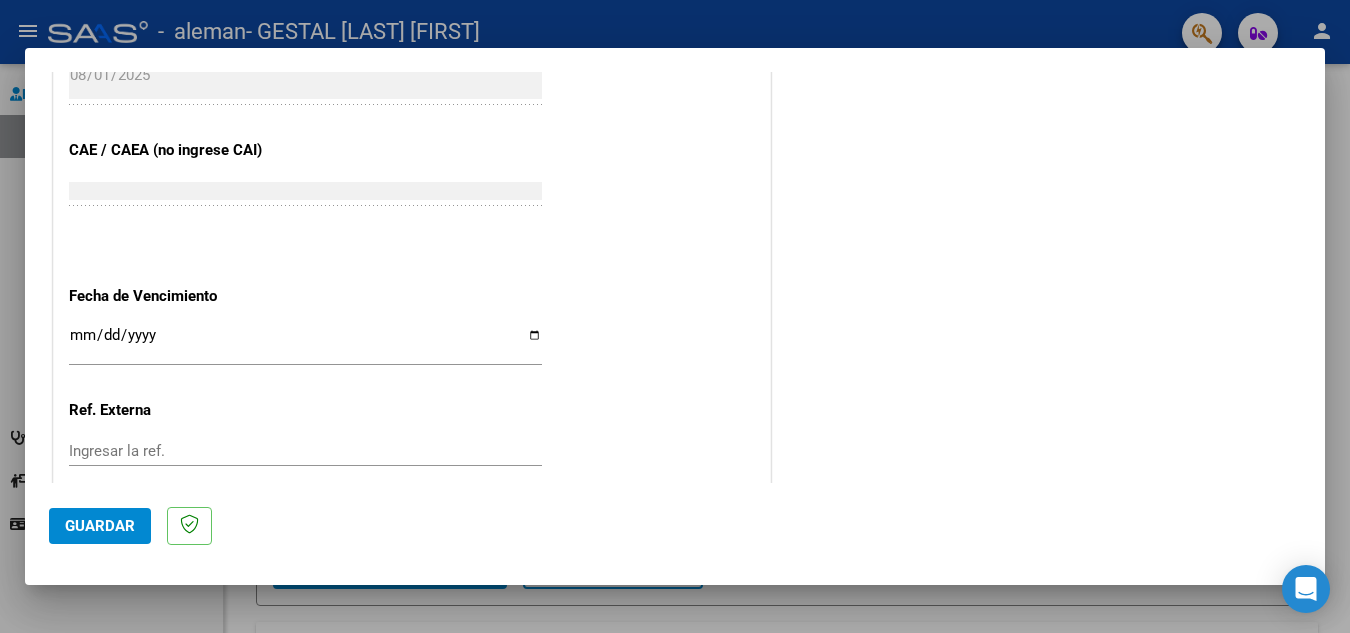 scroll, scrollTop: 1200, scrollLeft: 0, axis: vertical 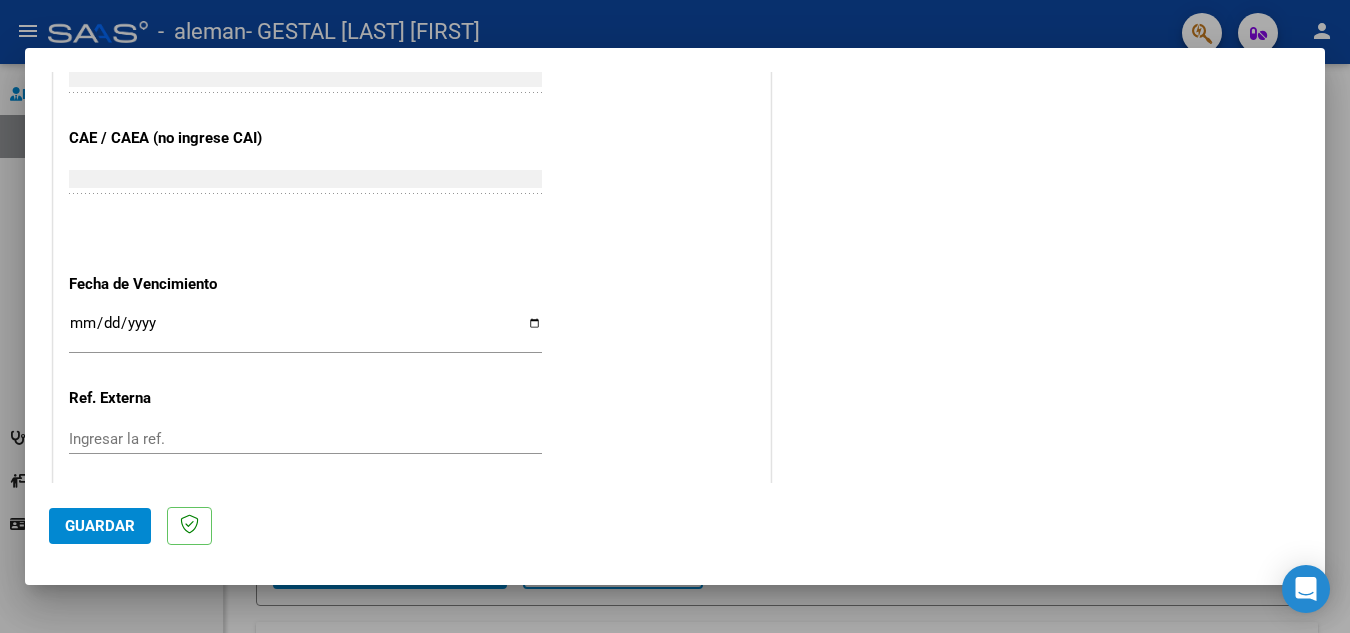 type on "202507" 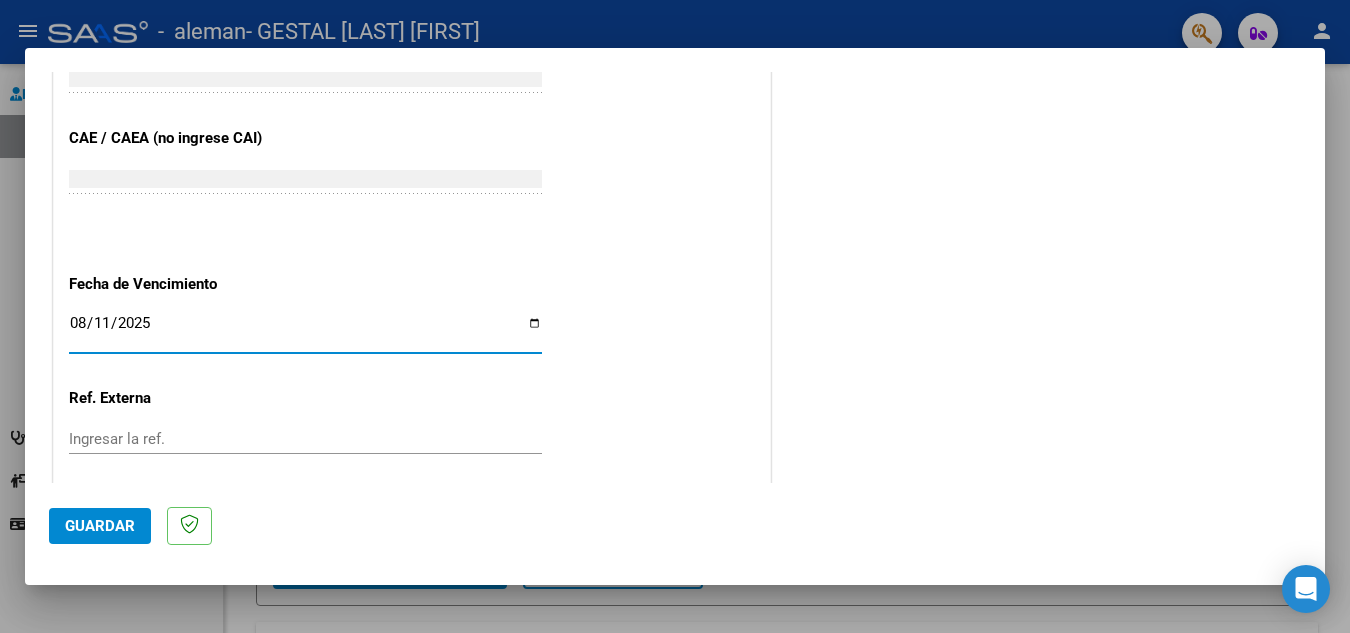 type on "2025-08-11" 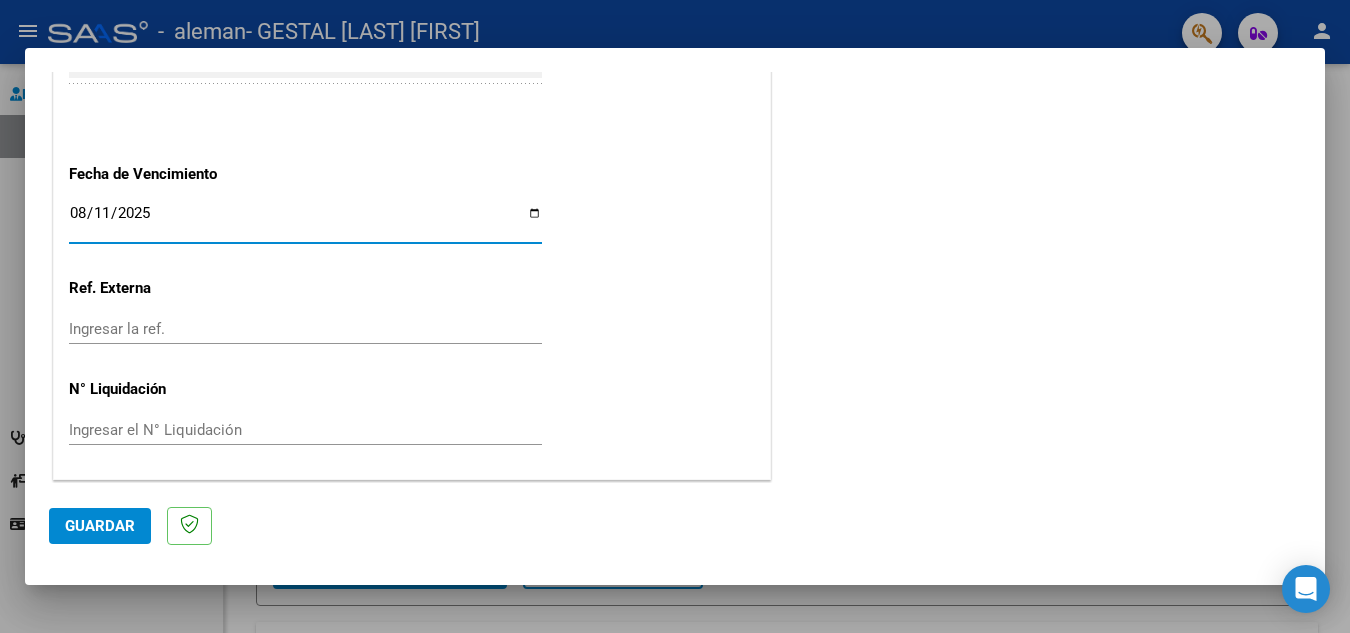 scroll, scrollTop: 1311, scrollLeft: 0, axis: vertical 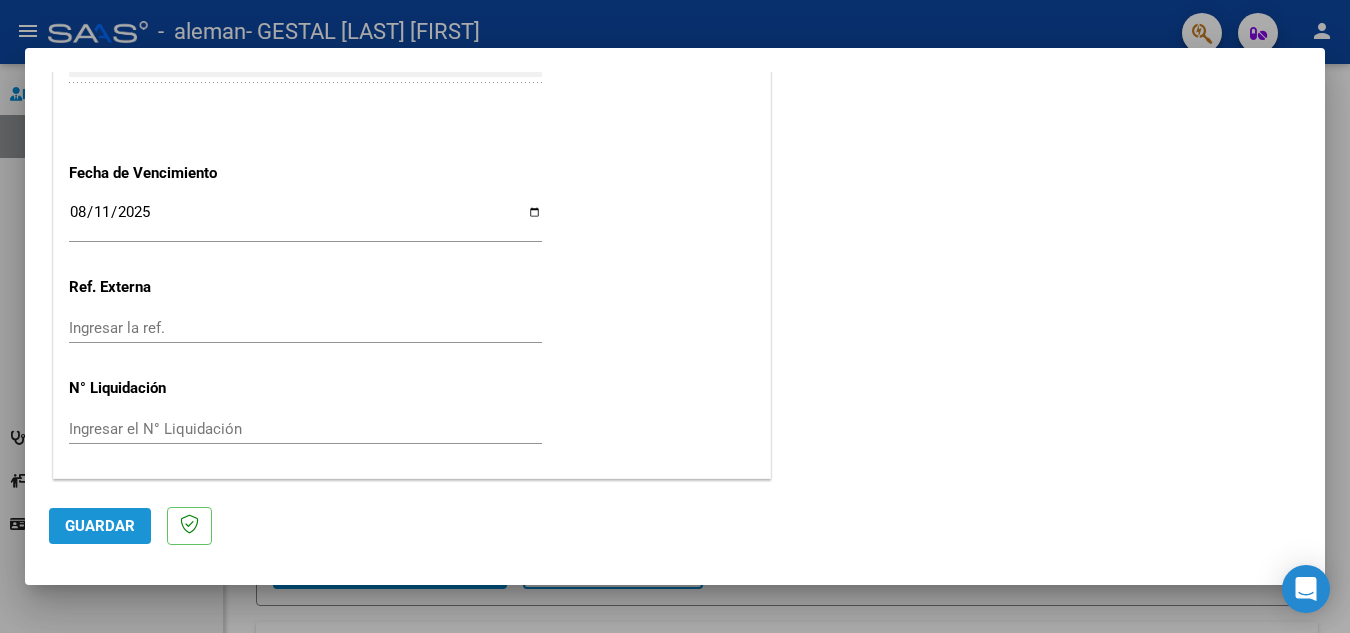 click on "Guardar" 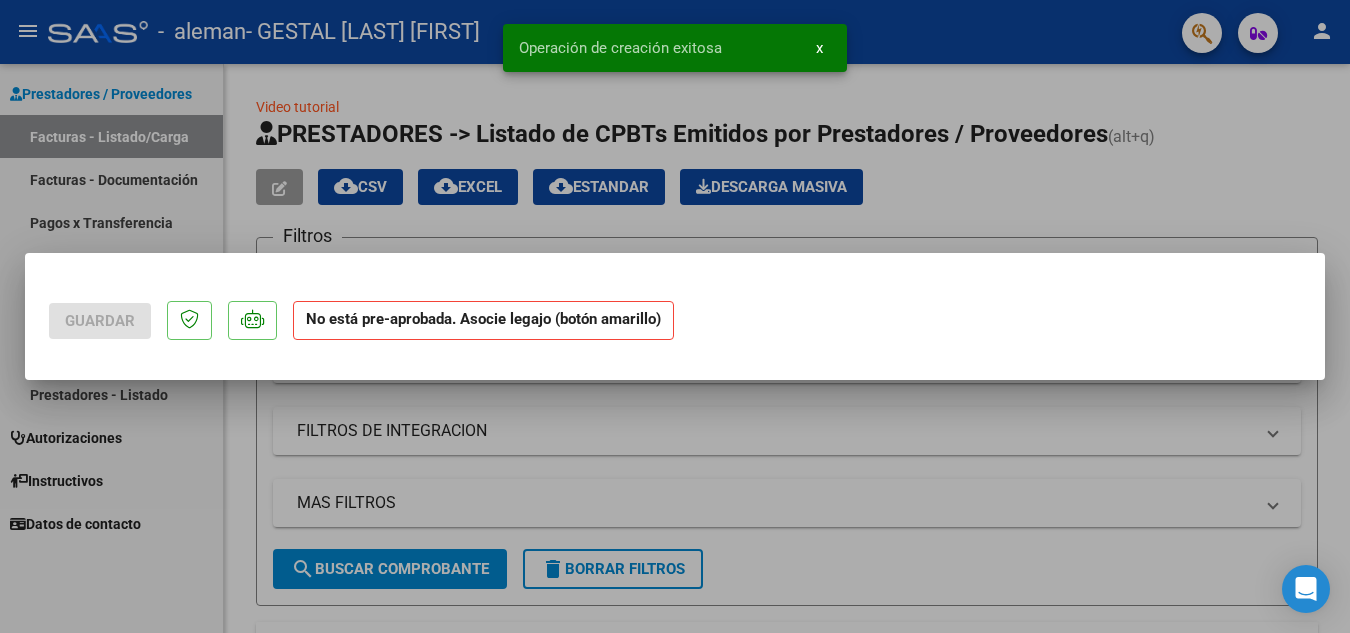 scroll, scrollTop: 0, scrollLeft: 0, axis: both 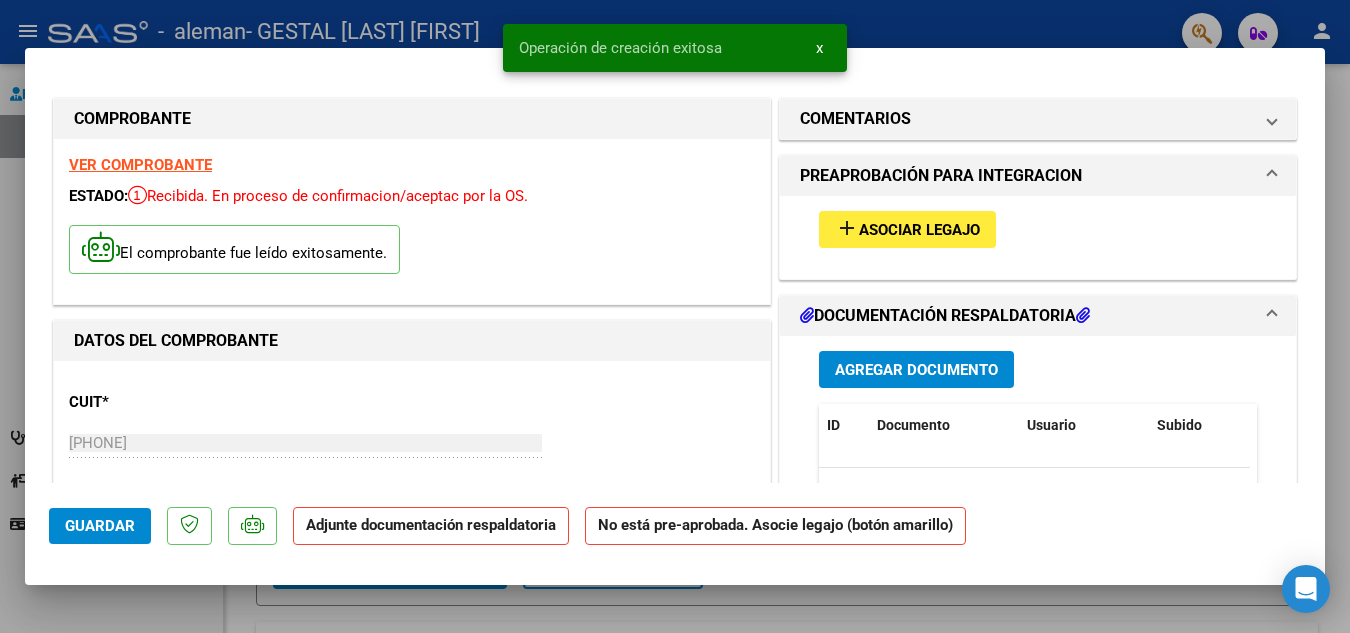 click on "Asociar Legajo" at bounding box center [919, 230] 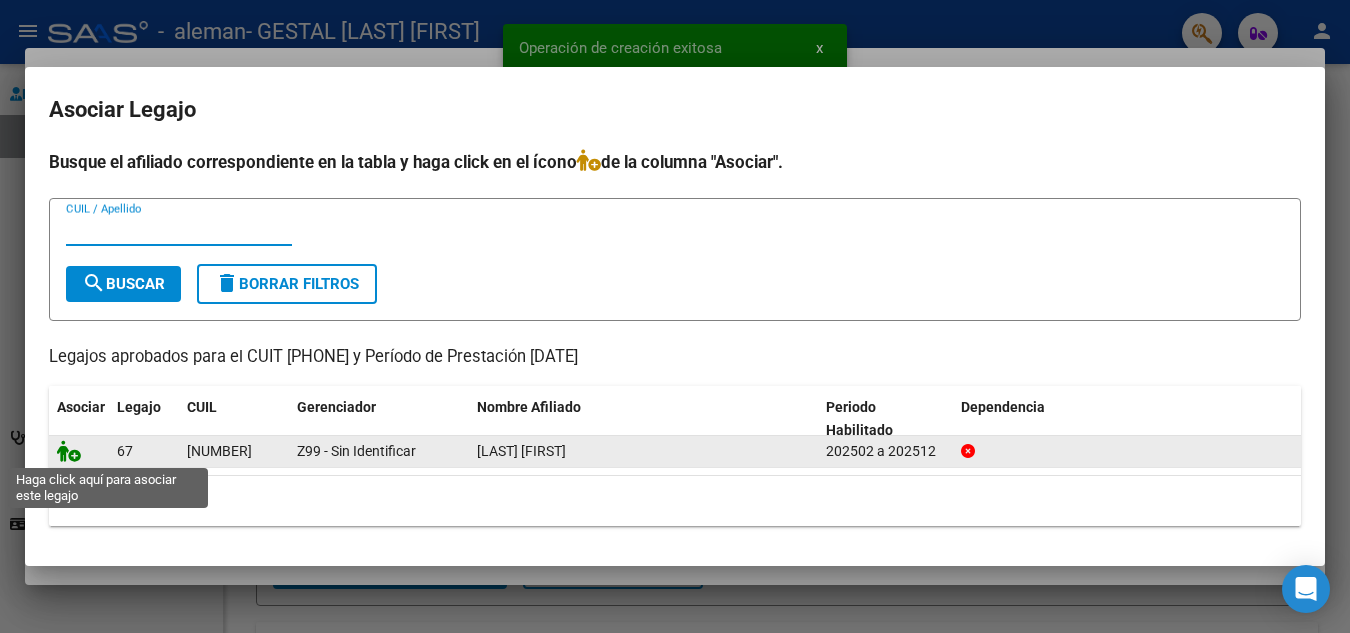 click 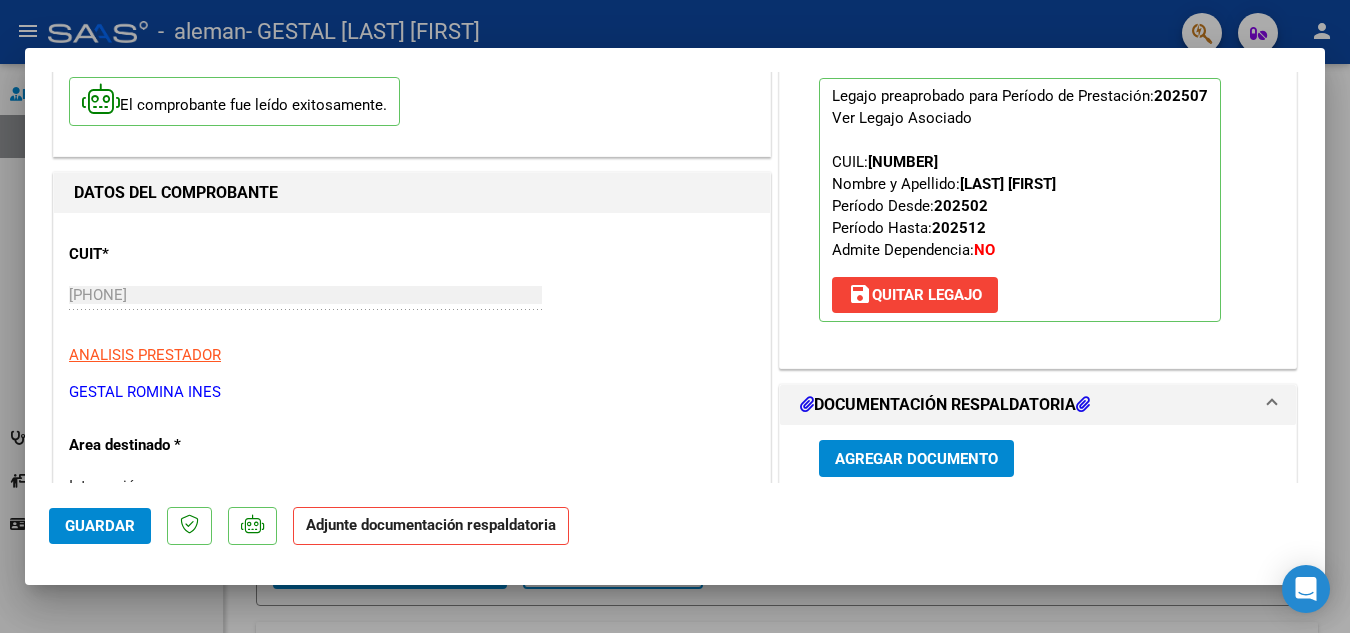 scroll, scrollTop: 200, scrollLeft: 0, axis: vertical 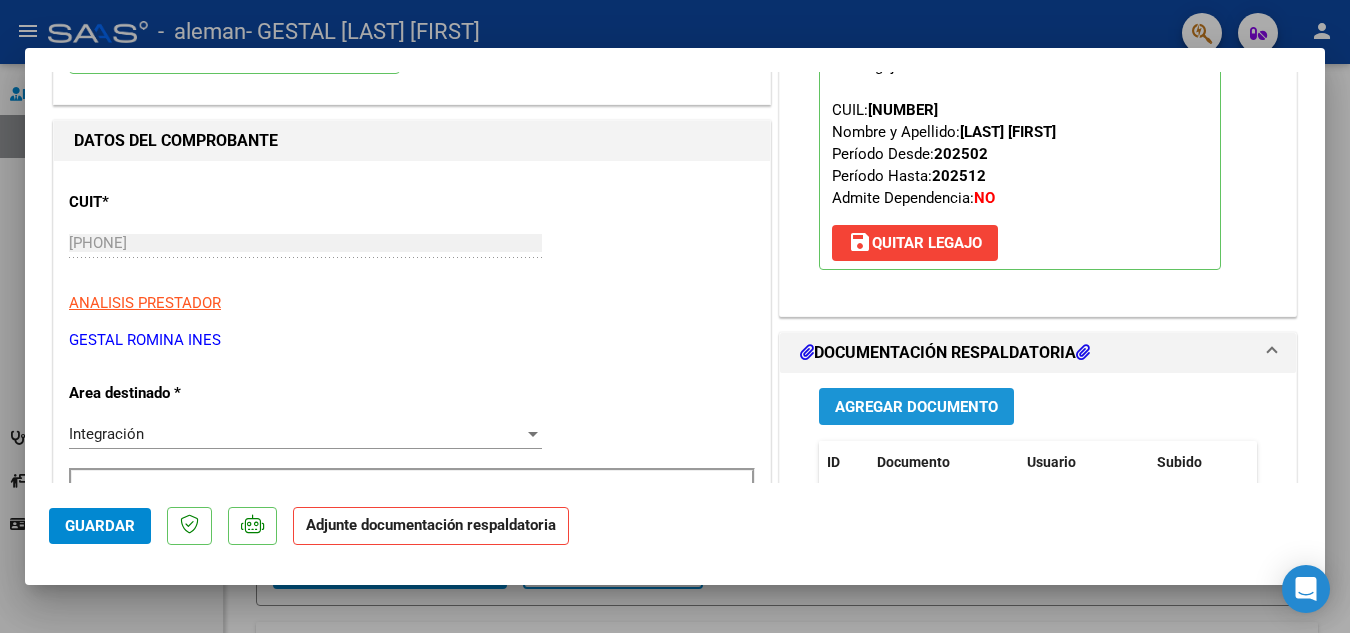 click on "Agregar Documento" at bounding box center [916, 407] 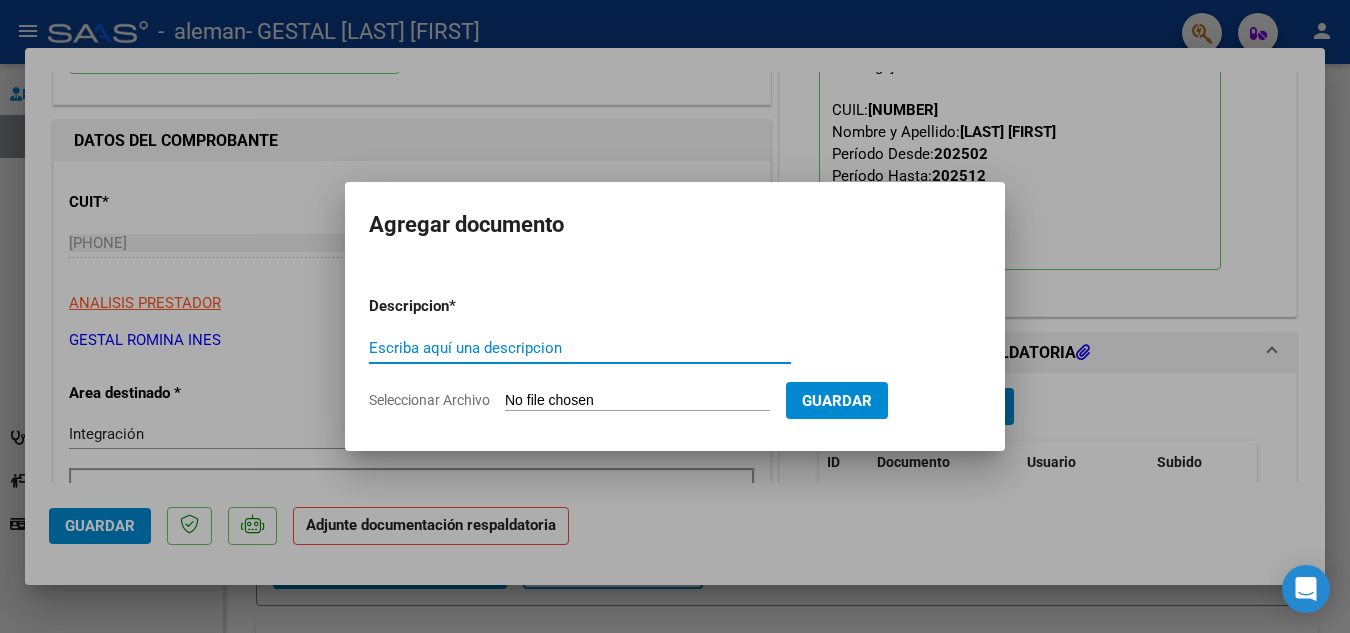 click on "Escriba aquí una descripcion" at bounding box center (580, 348) 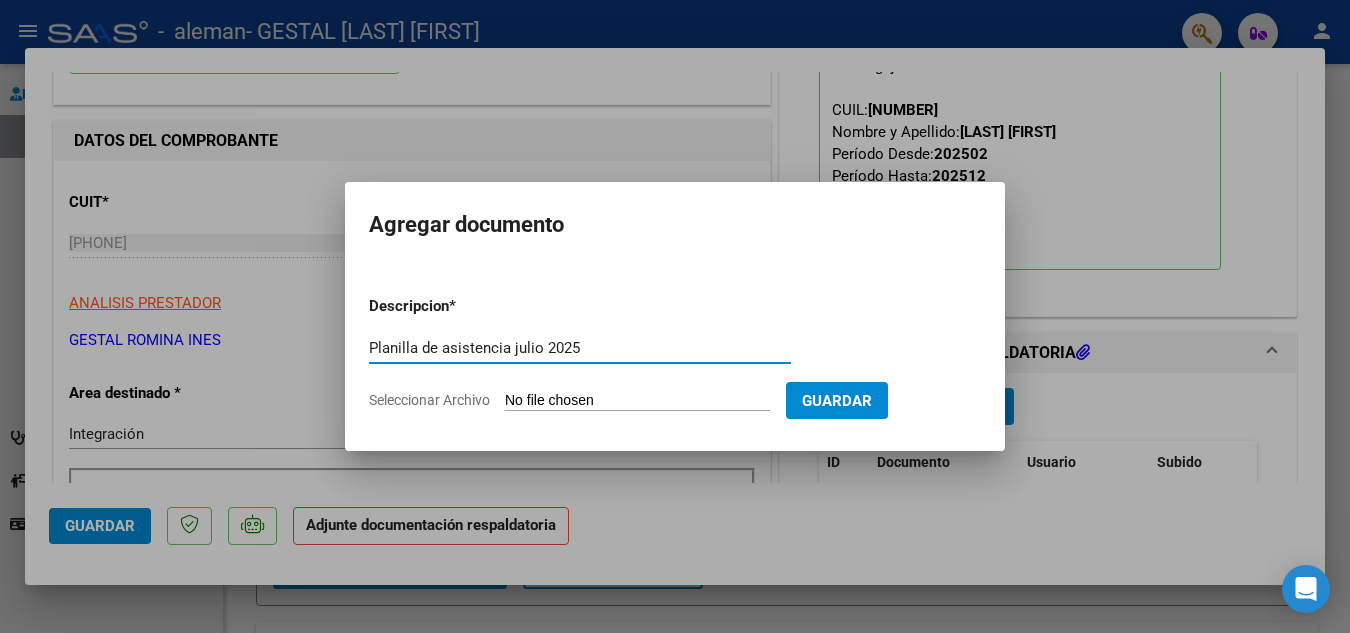 type on "Planilla de asistencia julio 2025" 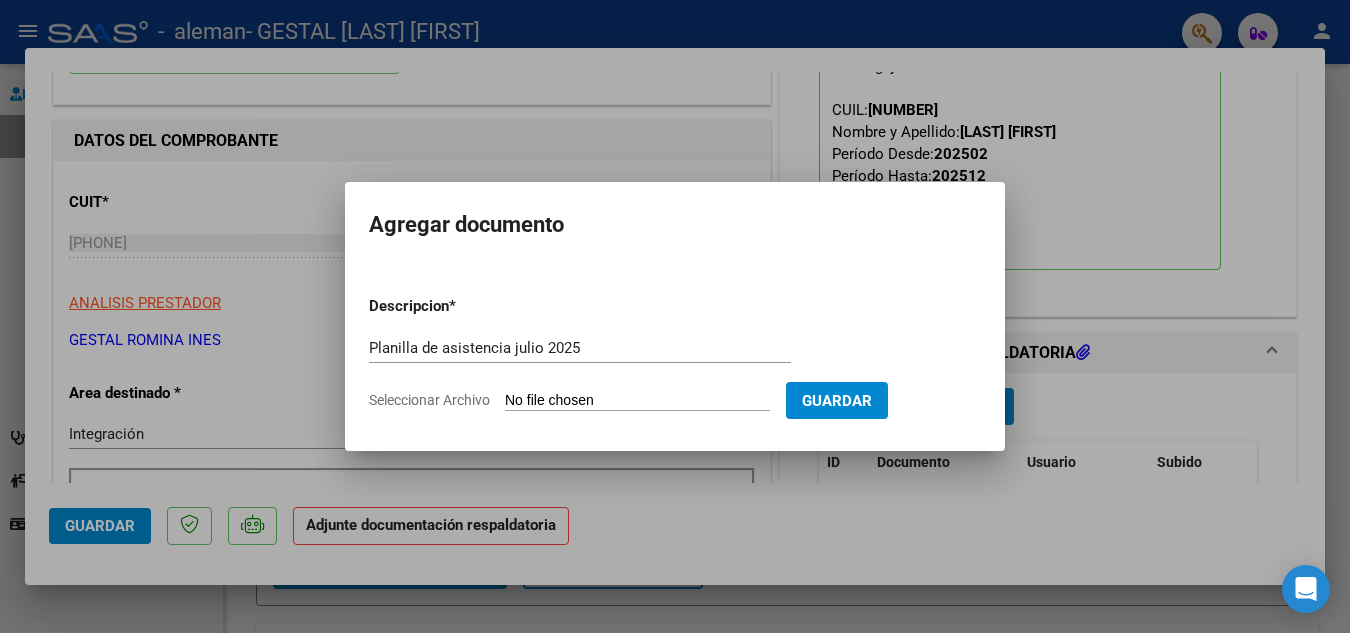 type on "C:\fakepath\Planilla de asistencia julio 2025.pdf" 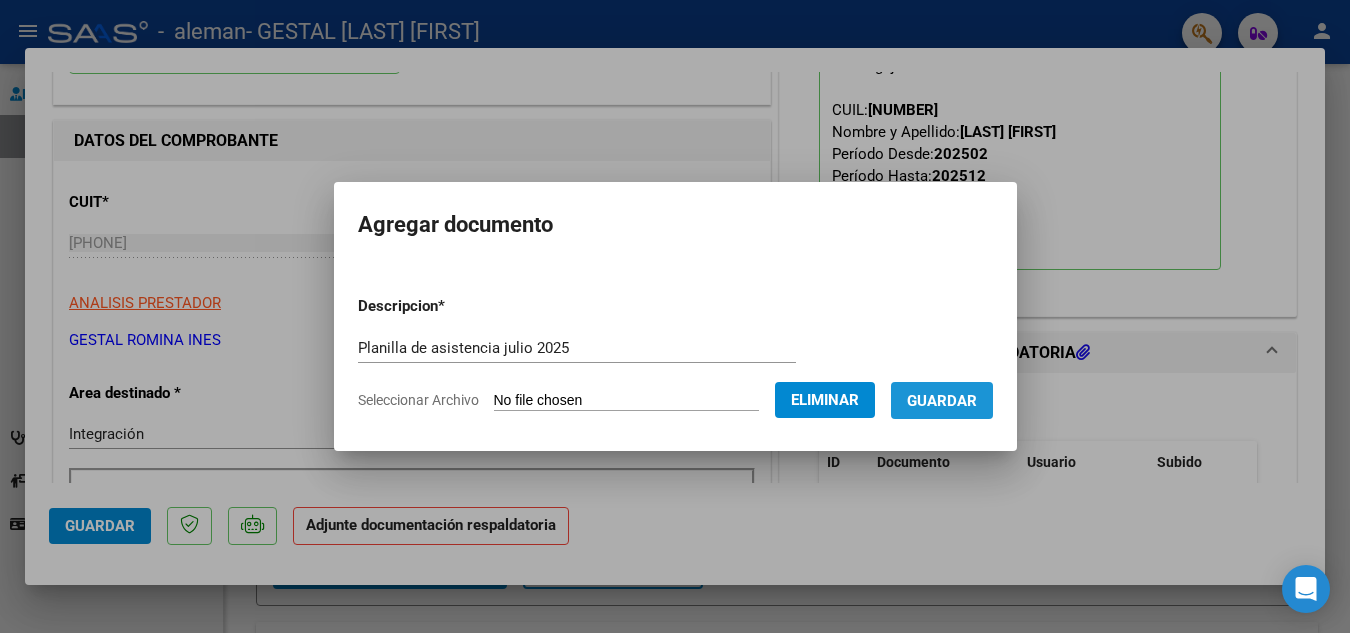 click on "Guardar" at bounding box center (942, 401) 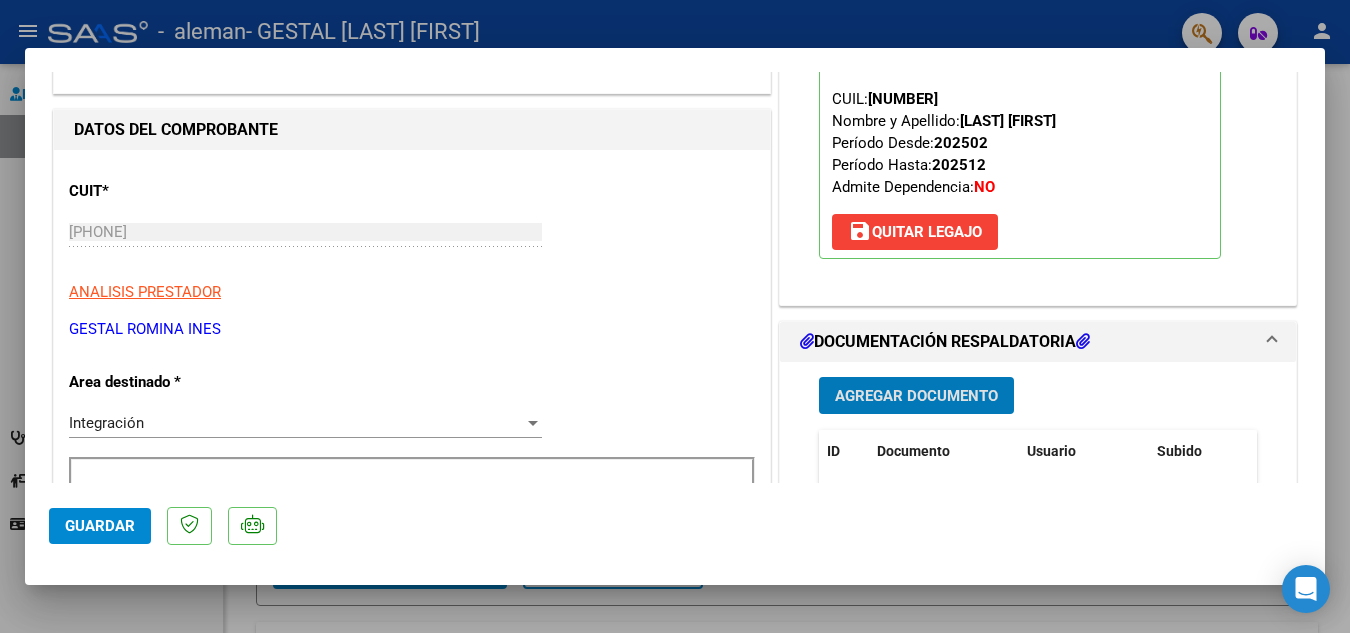 scroll, scrollTop: 0, scrollLeft: 0, axis: both 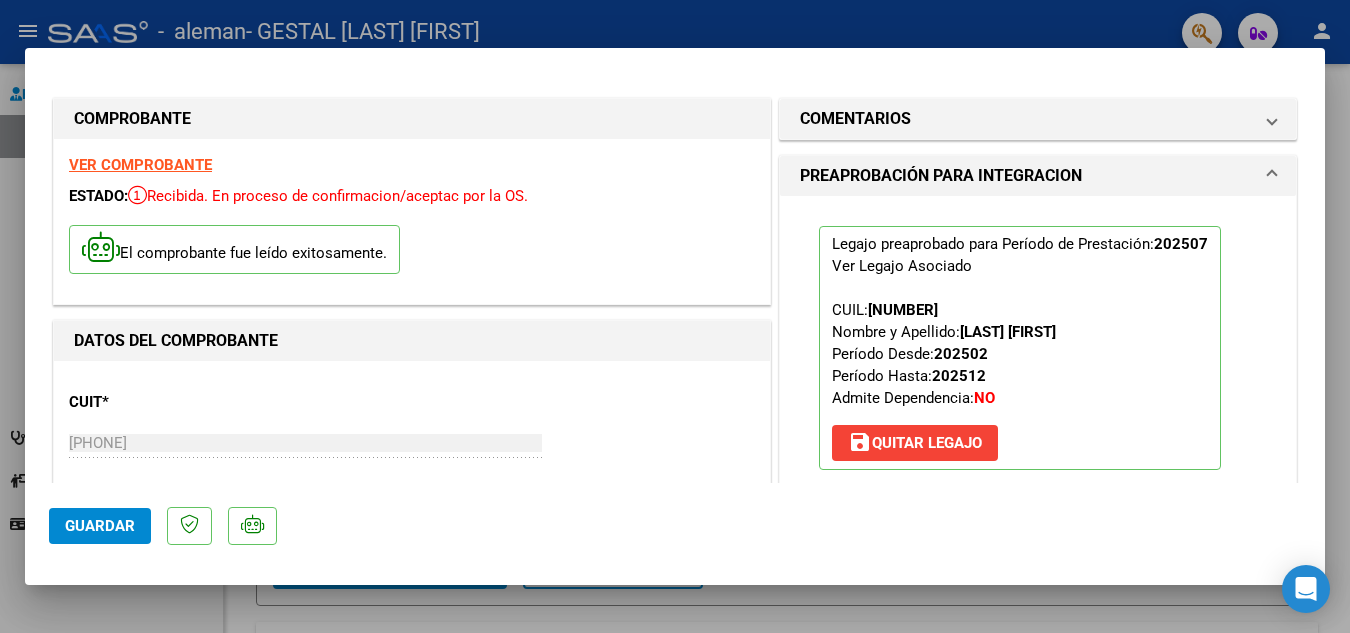 click at bounding box center [675, 316] 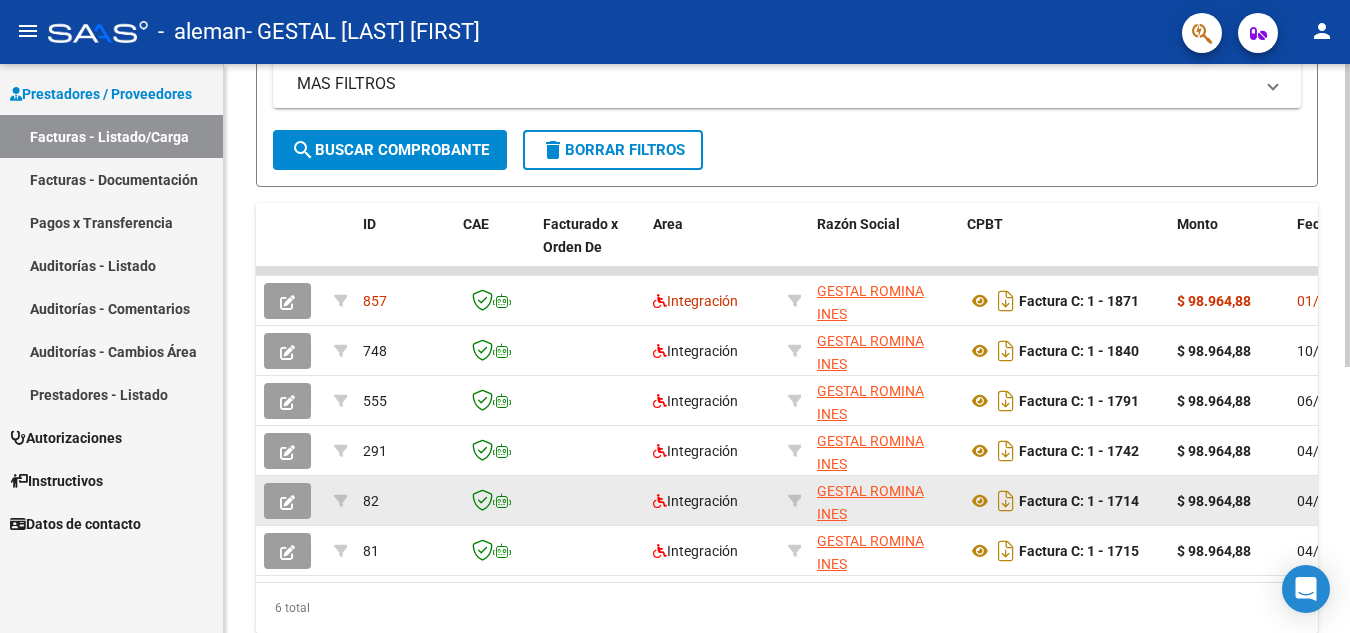 scroll, scrollTop: 499, scrollLeft: 0, axis: vertical 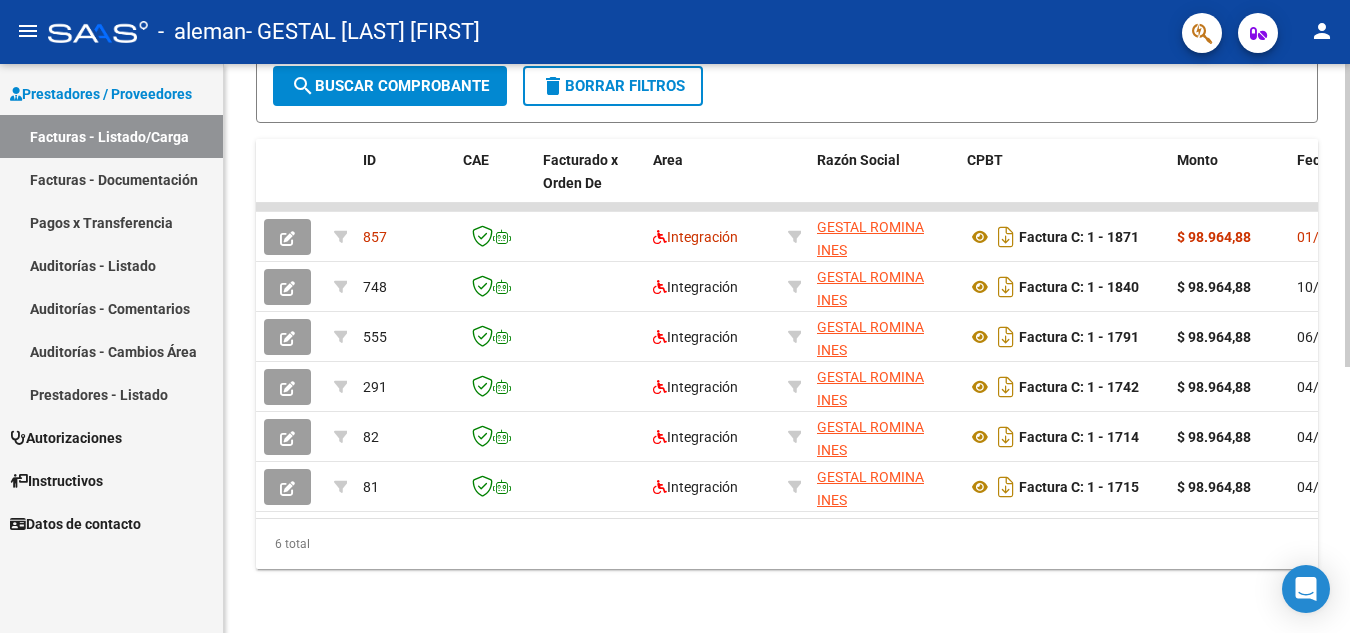 drag, startPoint x: 514, startPoint y: 502, endPoint x: 777, endPoint y: 513, distance: 263.22995 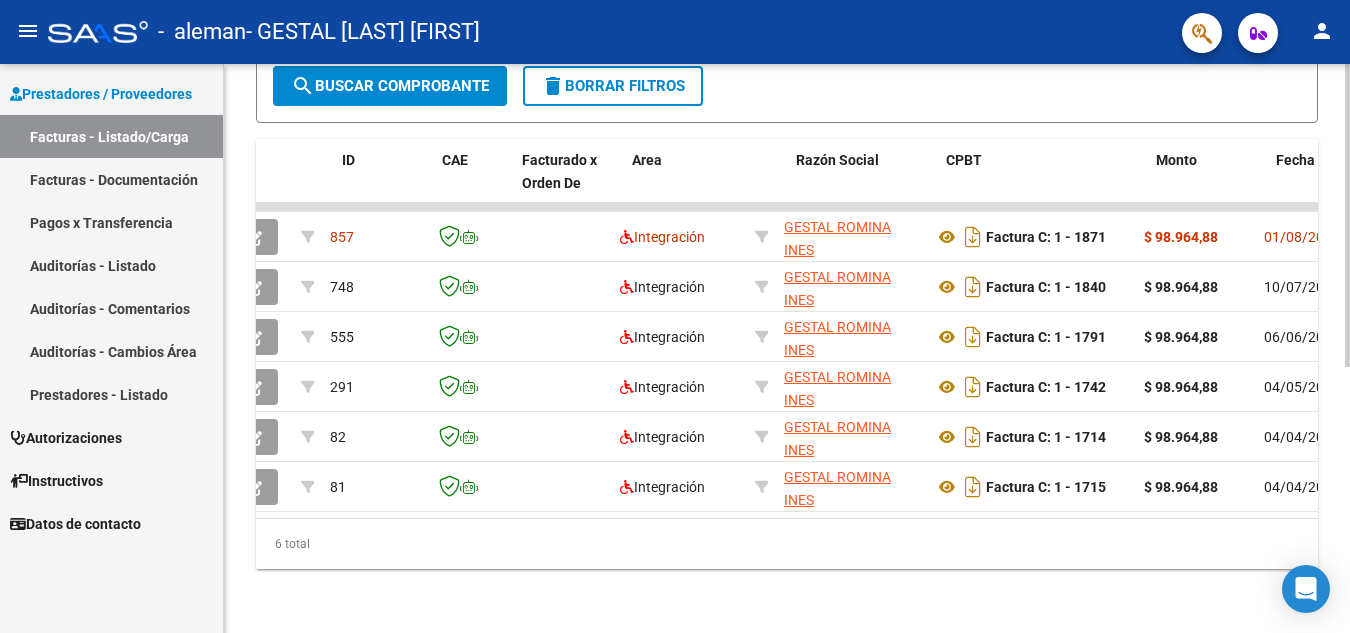 scroll, scrollTop: 0, scrollLeft: 0, axis: both 